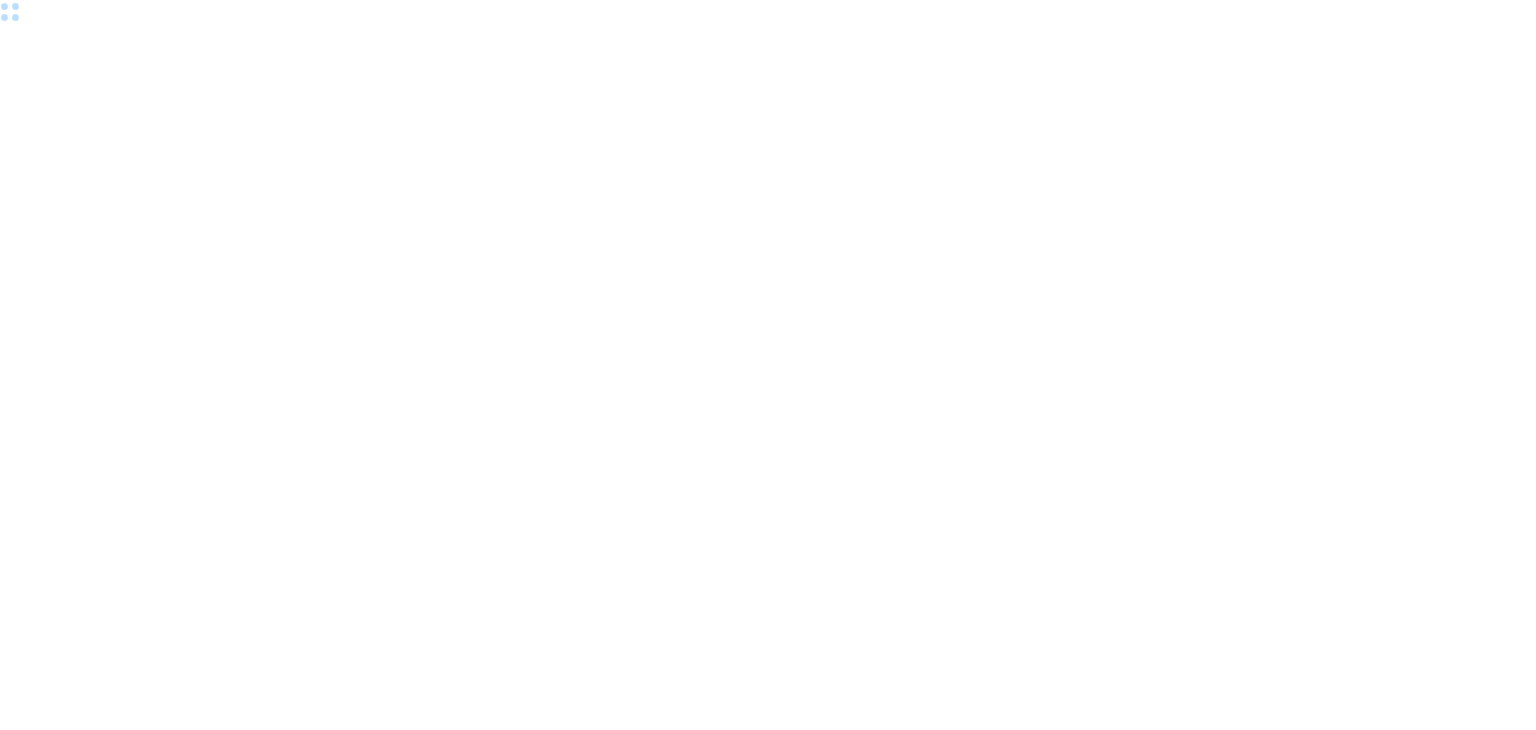 scroll, scrollTop: 0, scrollLeft: 0, axis: both 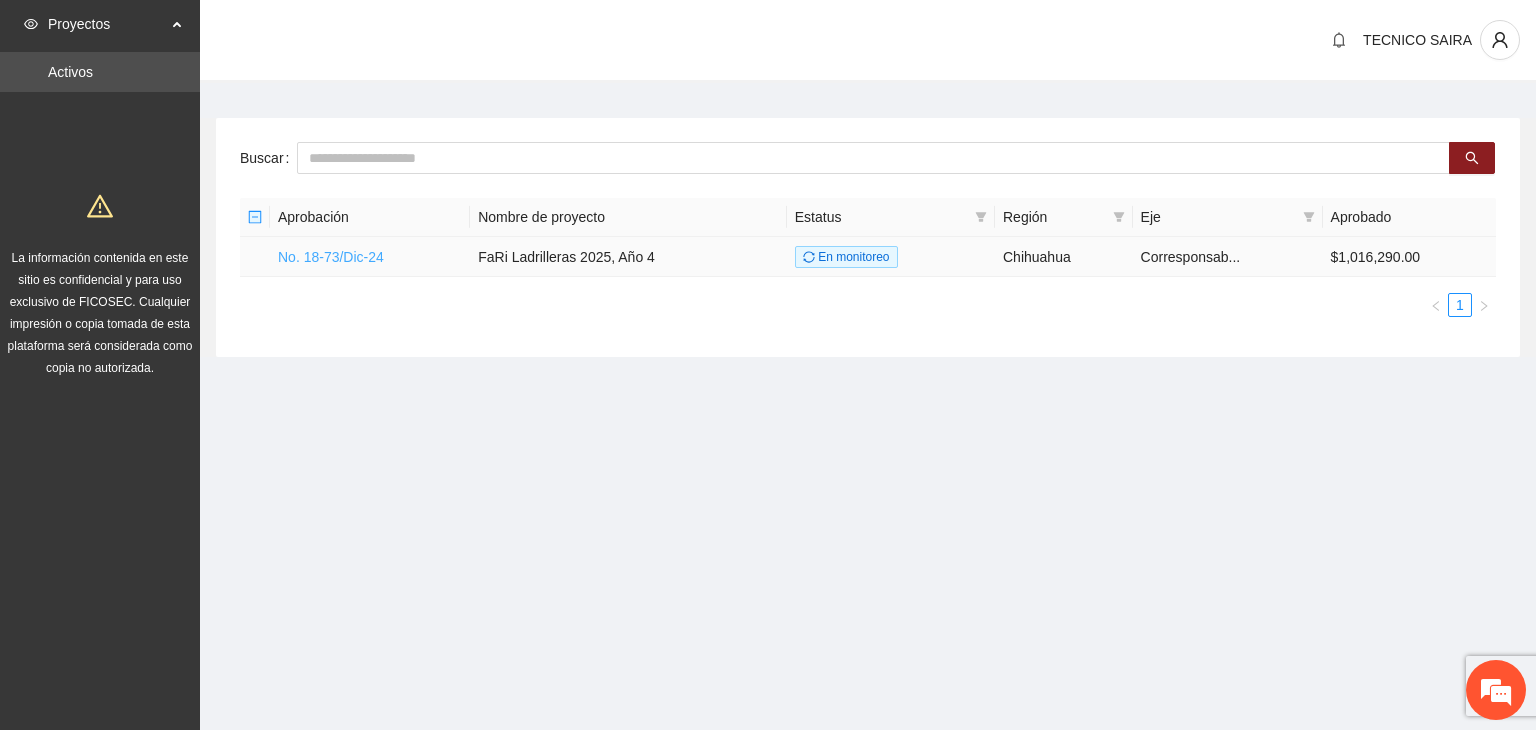 click on "No. 18-73/Dic-24" at bounding box center (331, 257) 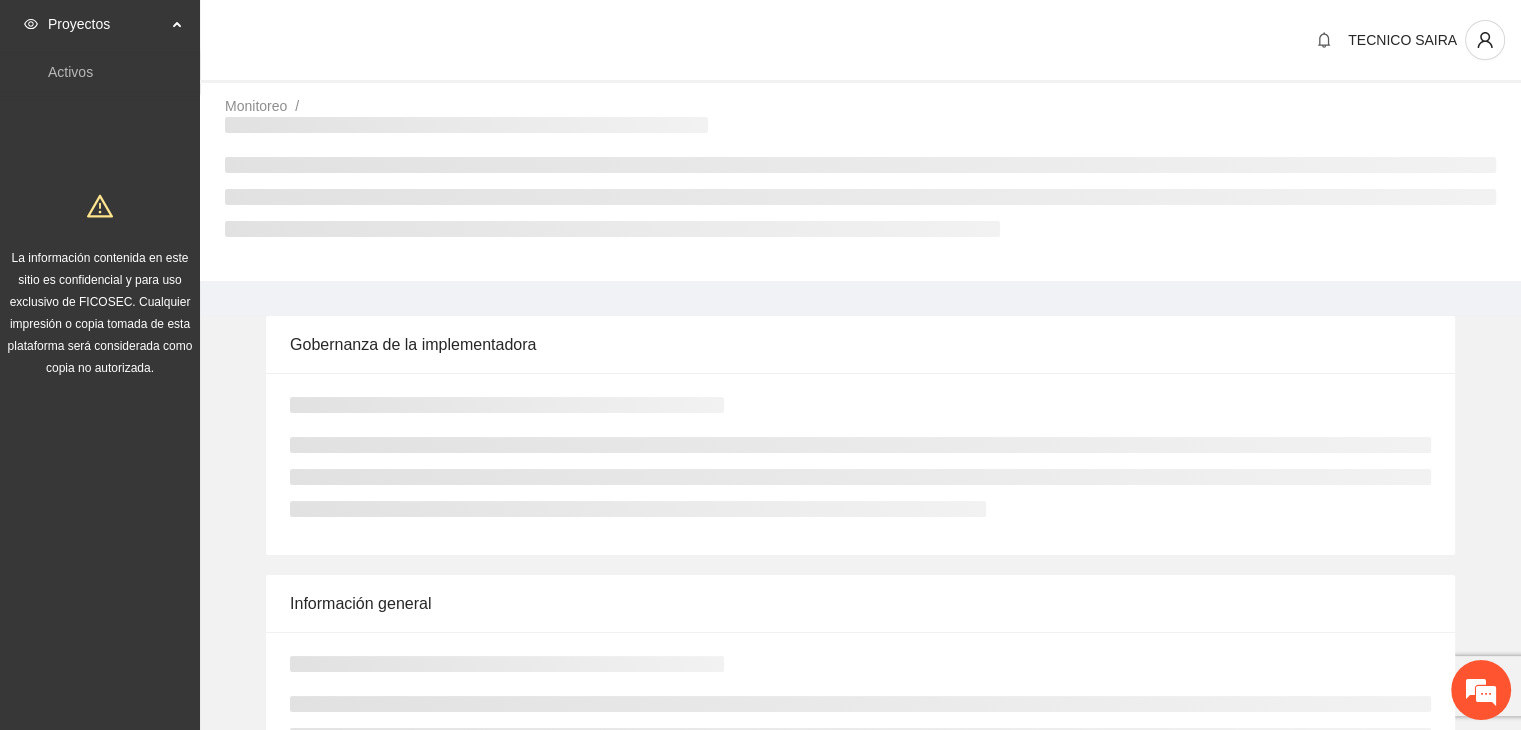 click on "Monitoreo / /" at bounding box center (860, 188) 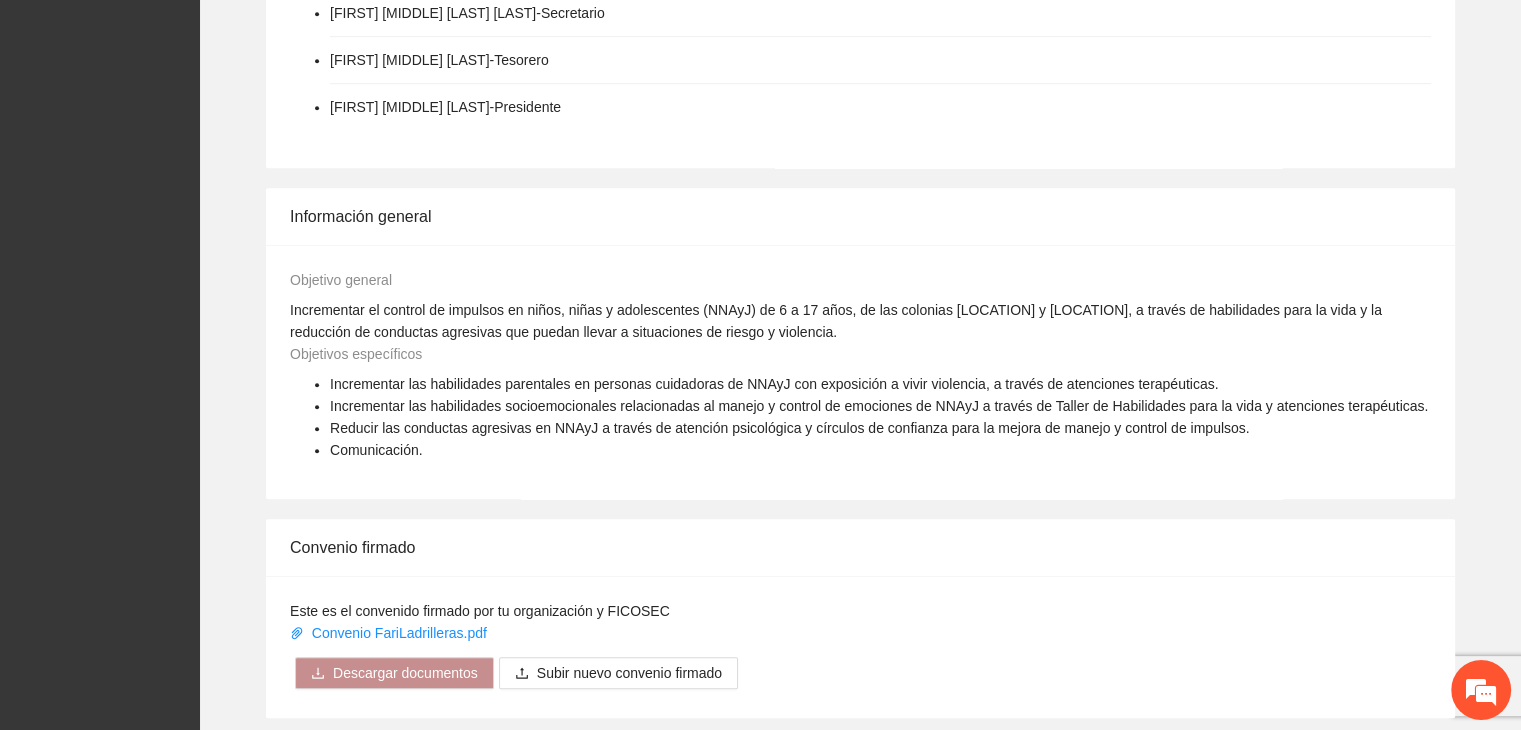 scroll, scrollTop: 1120, scrollLeft: 0, axis: vertical 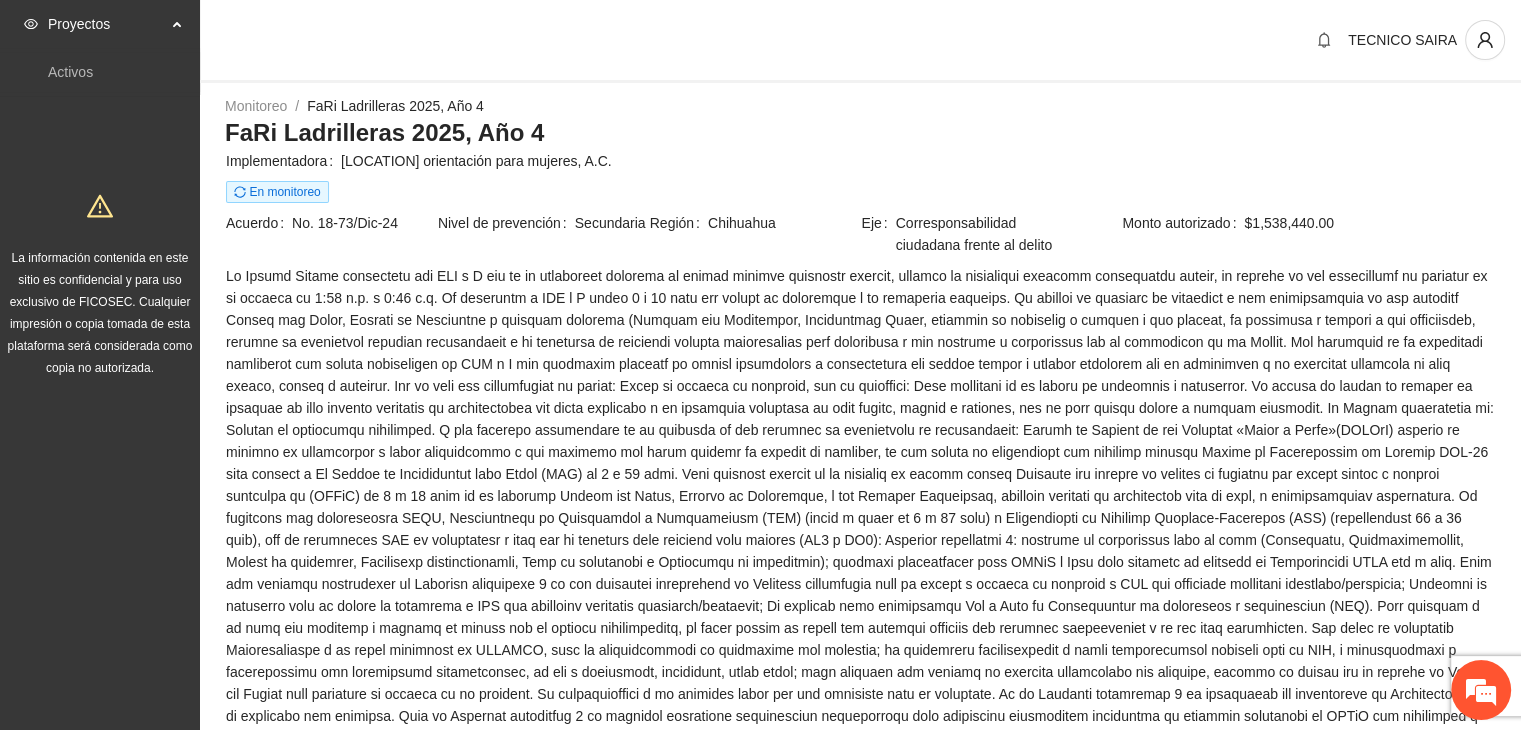 click at bounding box center (179, 22) 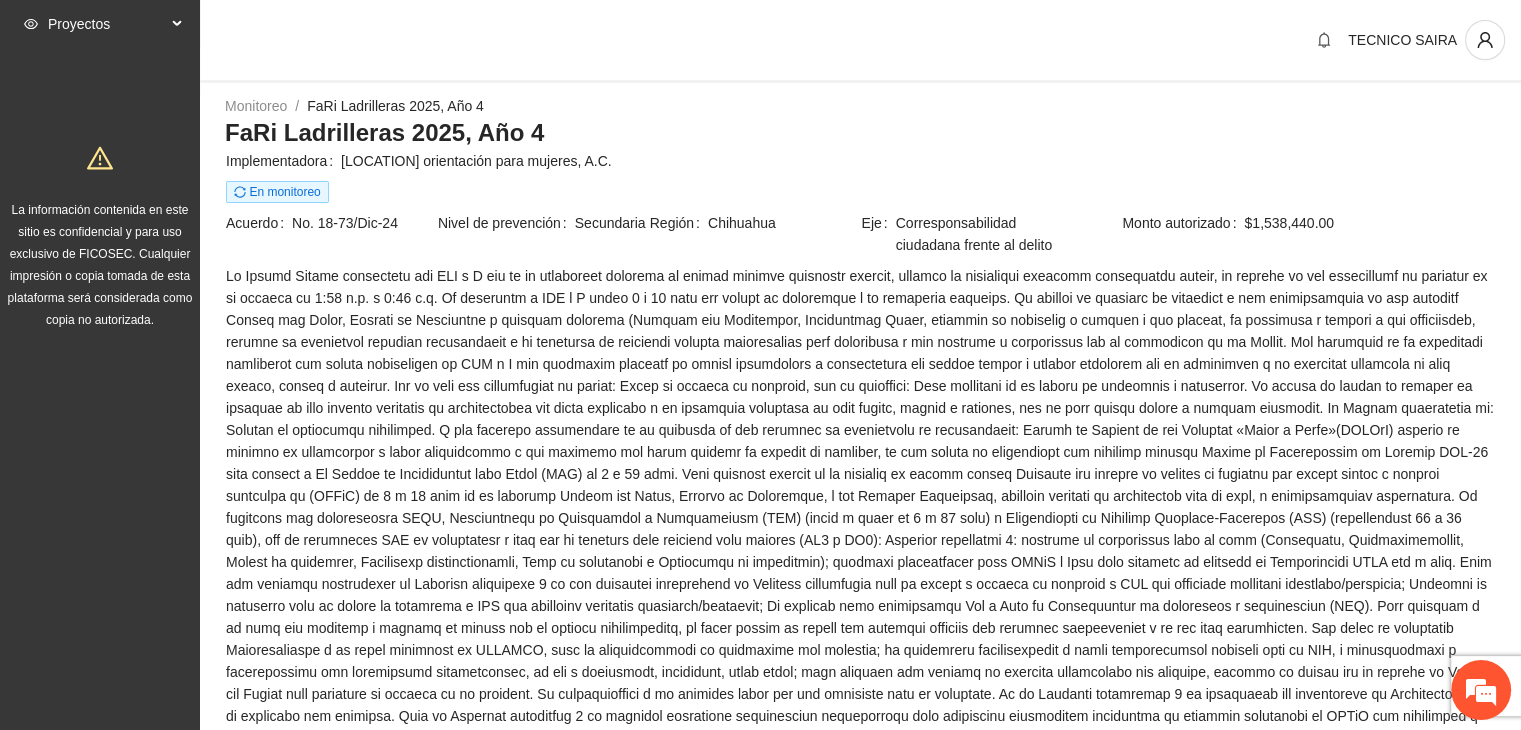 click on "Proyectos" at bounding box center (100, 24) 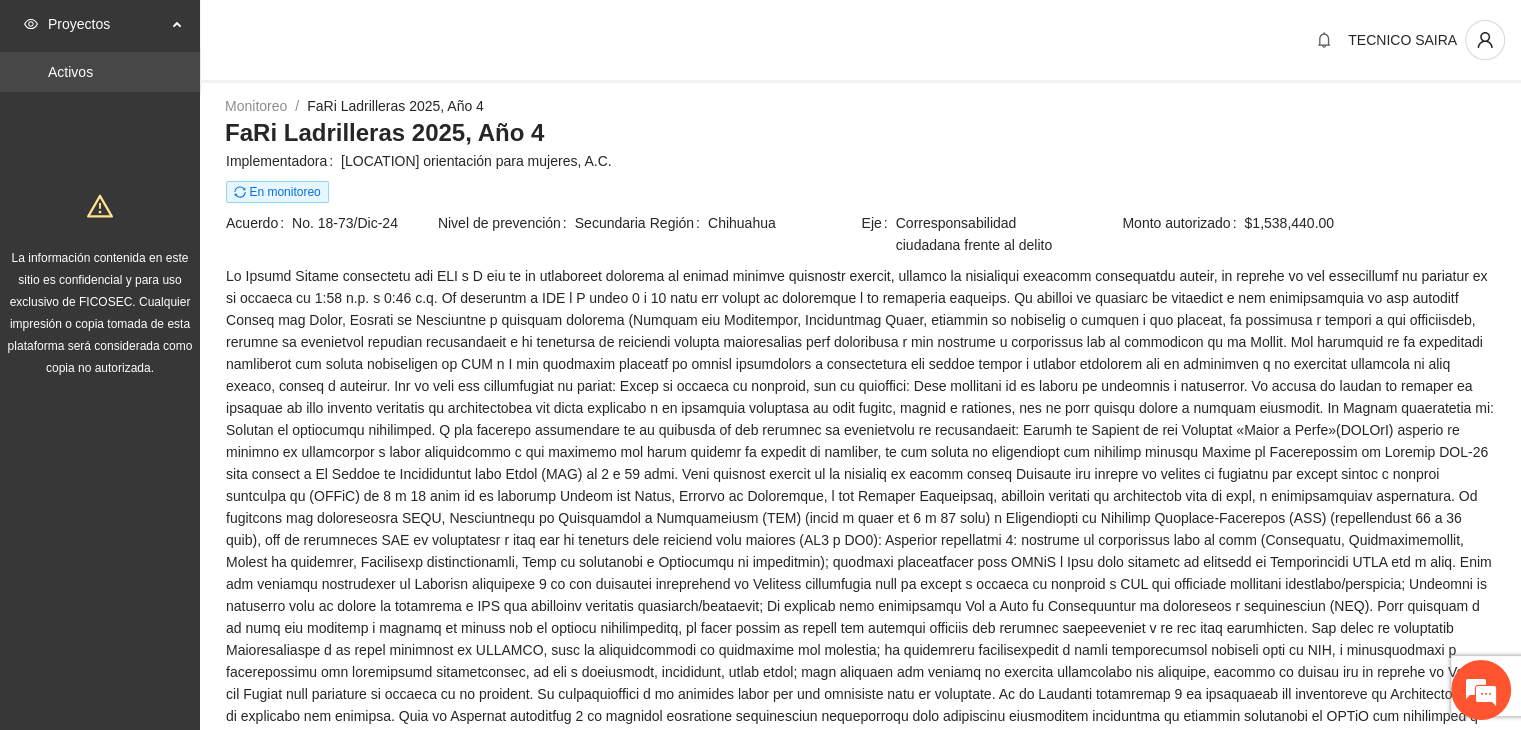 click on "Activos" at bounding box center (70, 72) 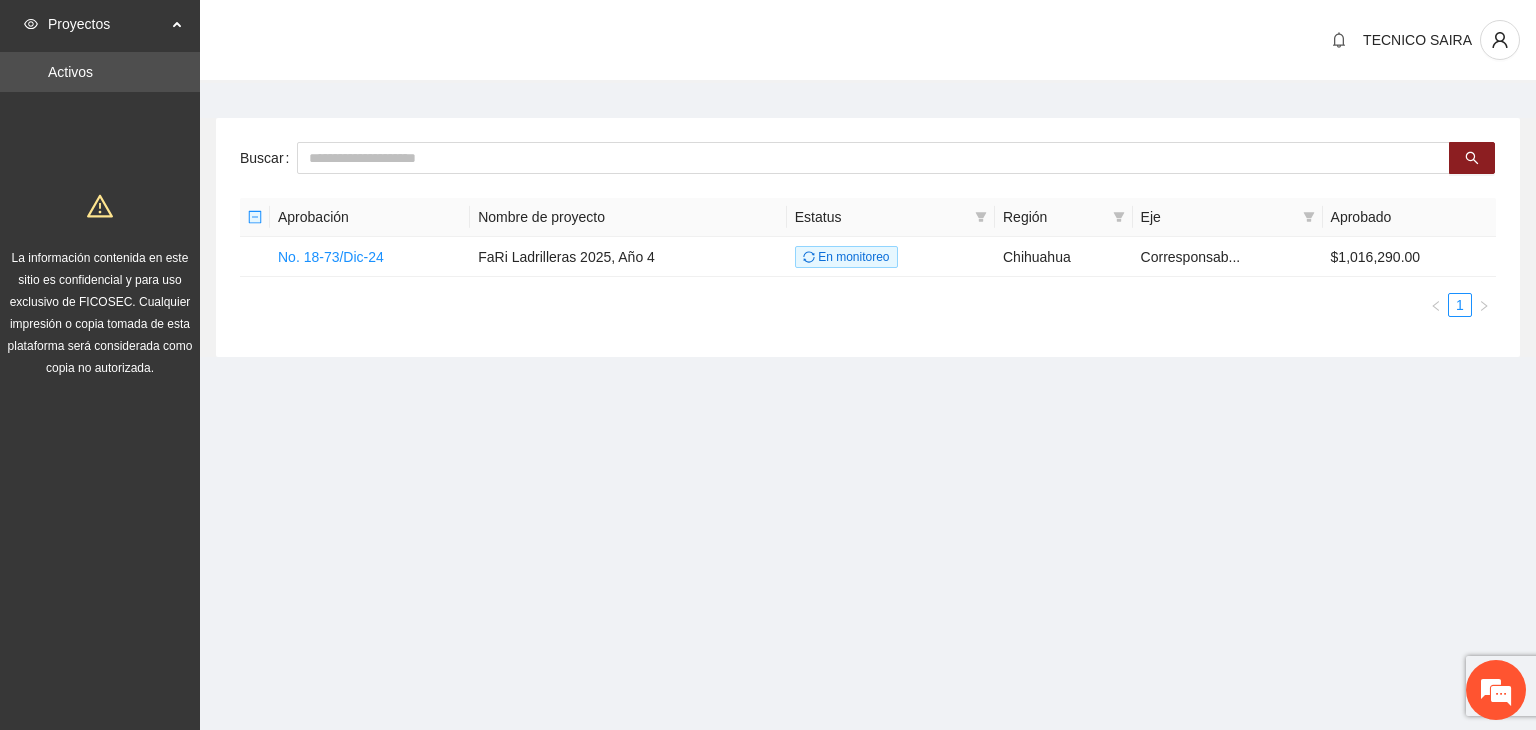 click on "Activos" at bounding box center [70, 72] 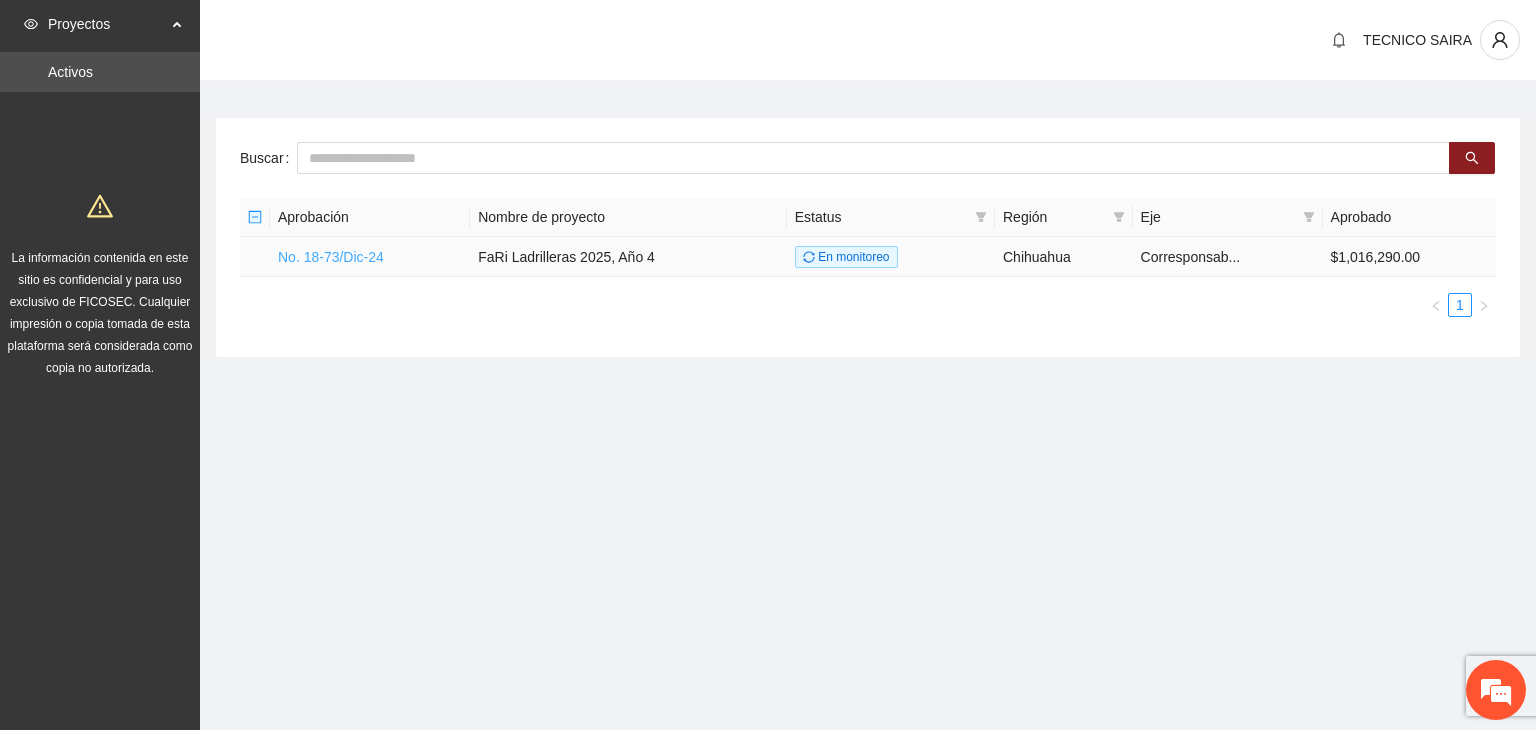 click on "No. 18-73/Dic-24" at bounding box center (331, 257) 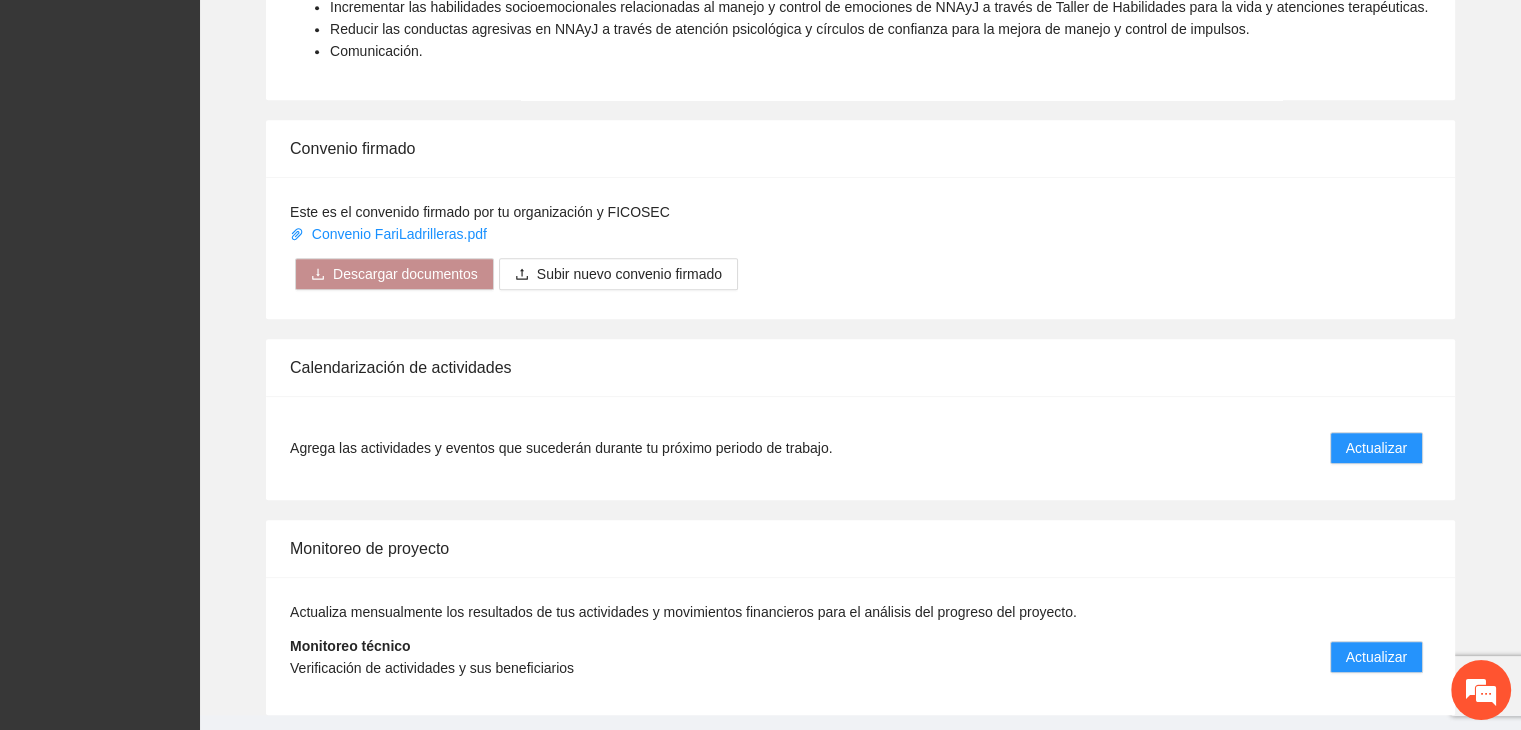scroll, scrollTop: 1516, scrollLeft: 0, axis: vertical 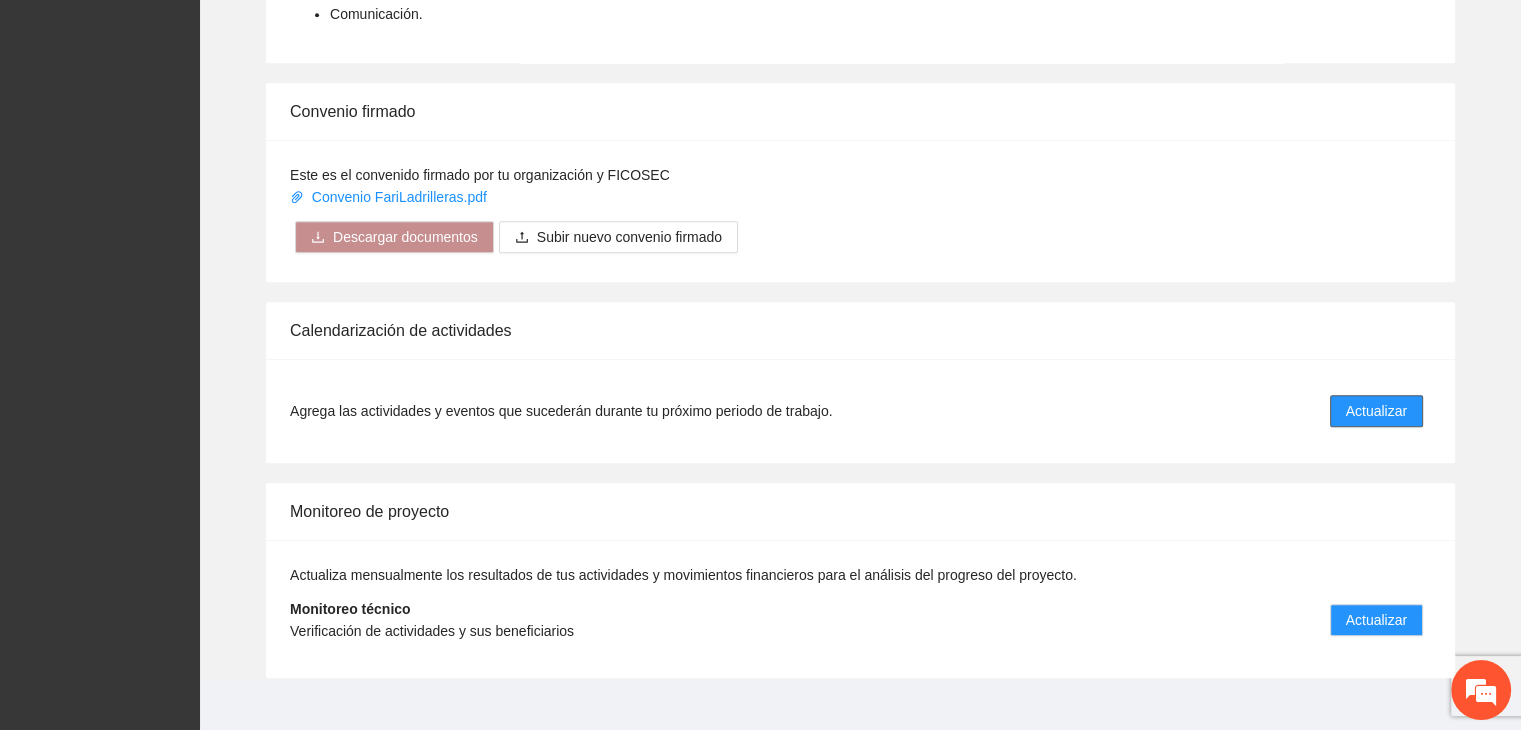 click on "Actualizar" at bounding box center [1376, 411] 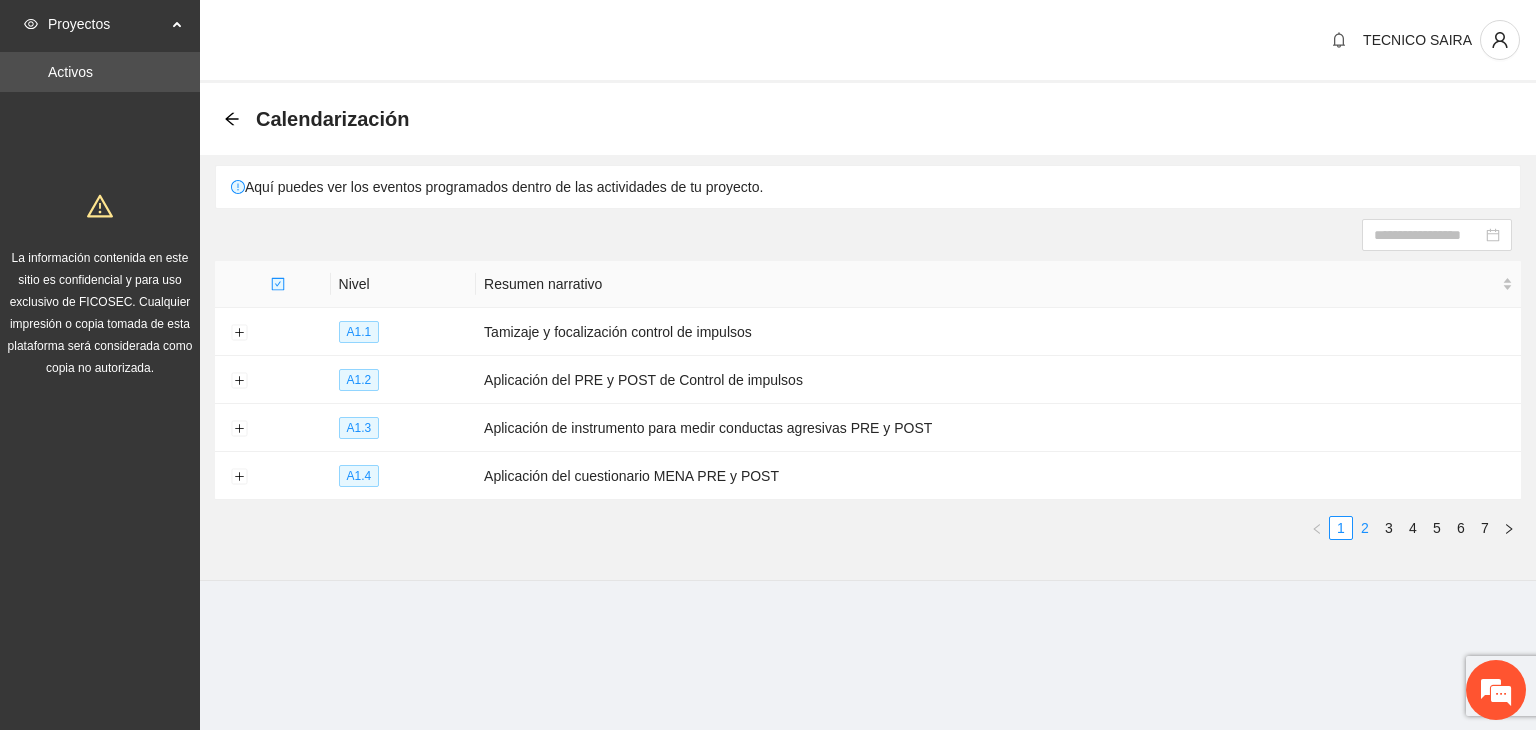 click on "2" at bounding box center [1365, 528] 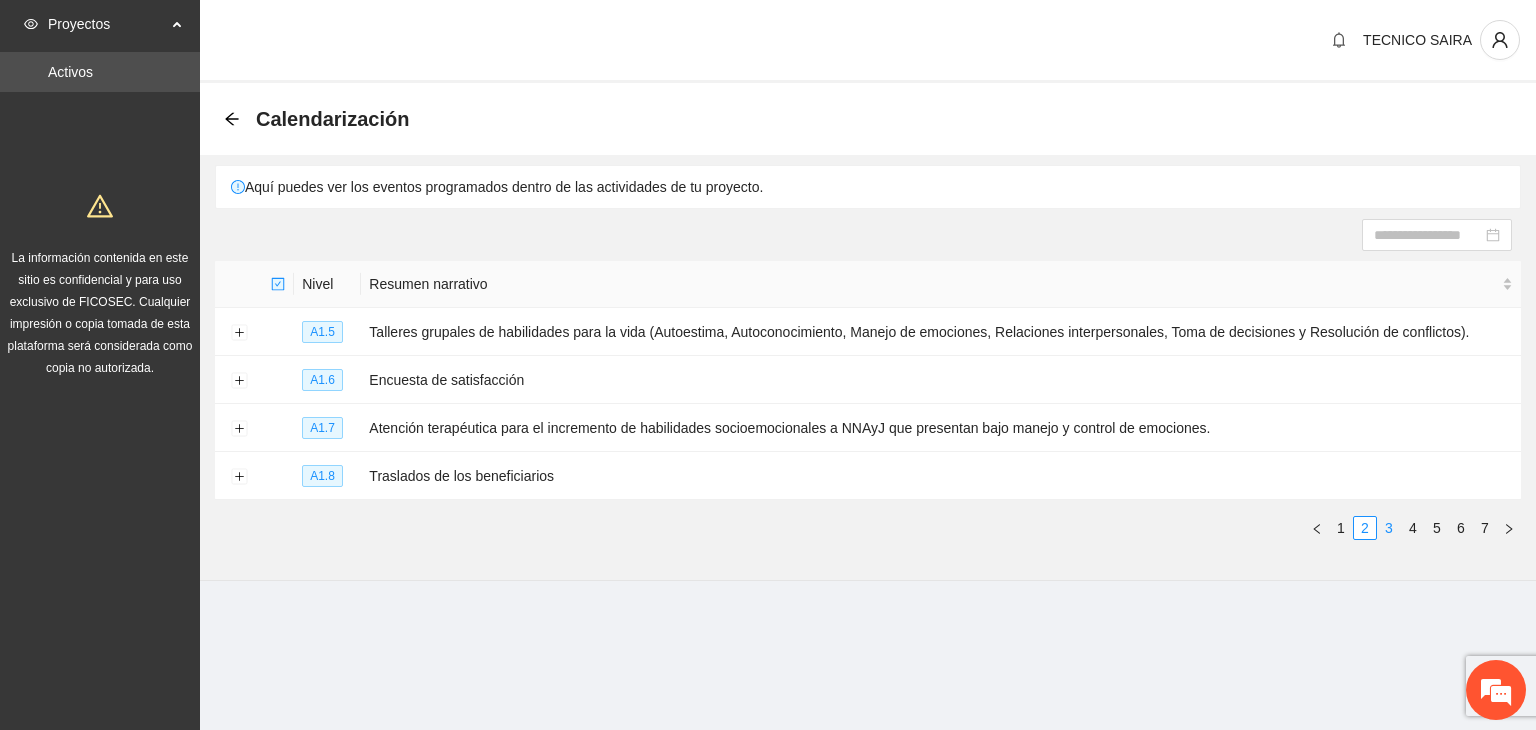 click on "3" at bounding box center (1389, 528) 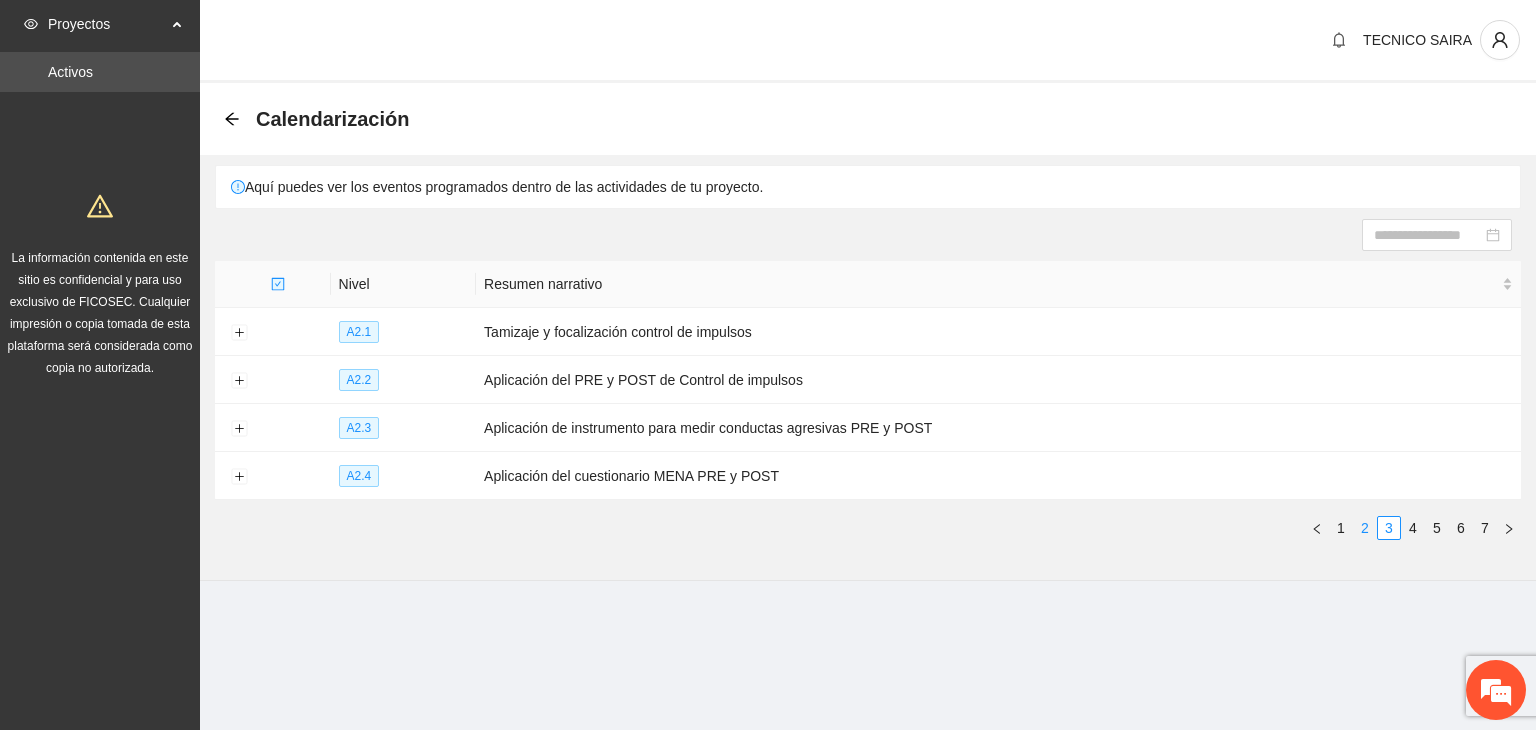 click on "2" at bounding box center [1365, 528] 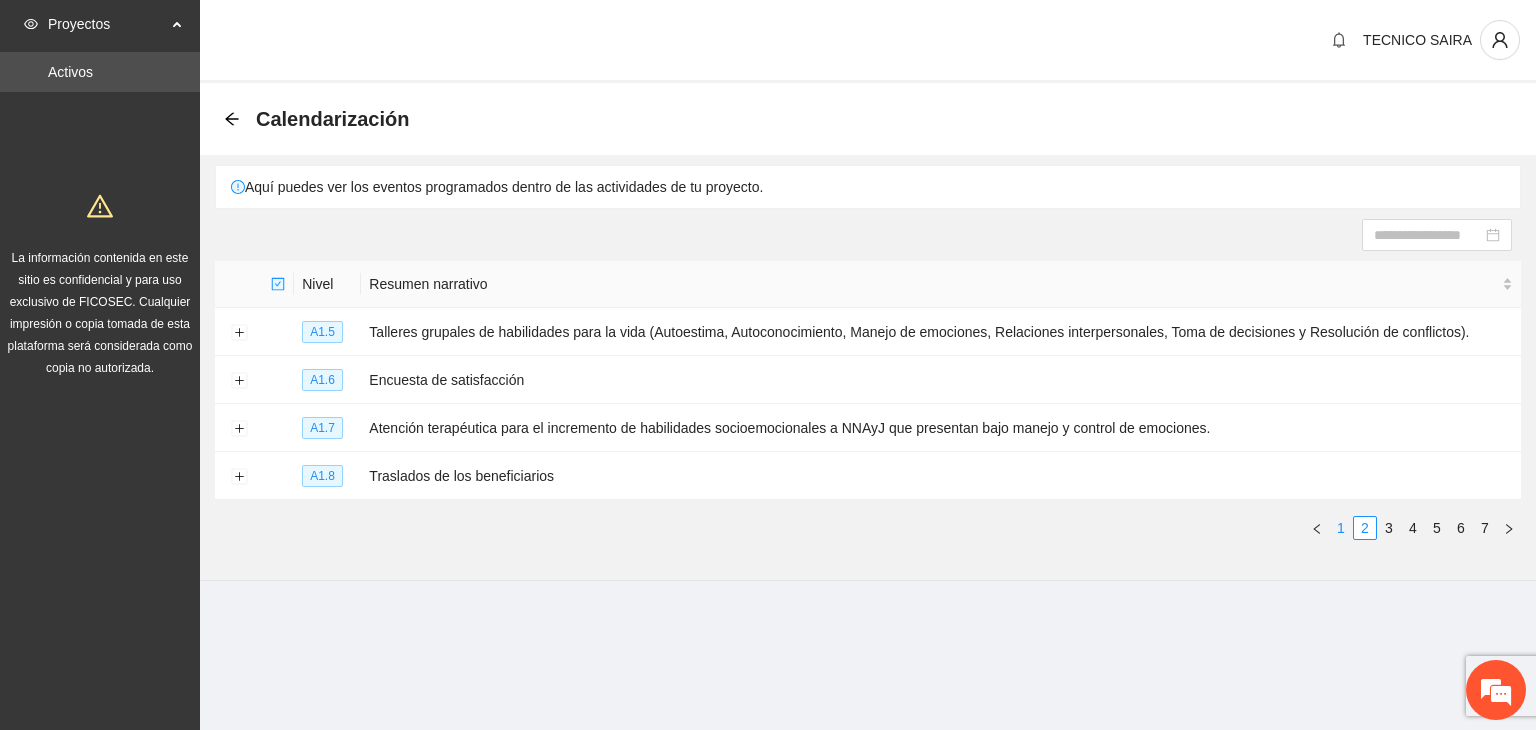 click on "1" at bounding box center [1341, 528] 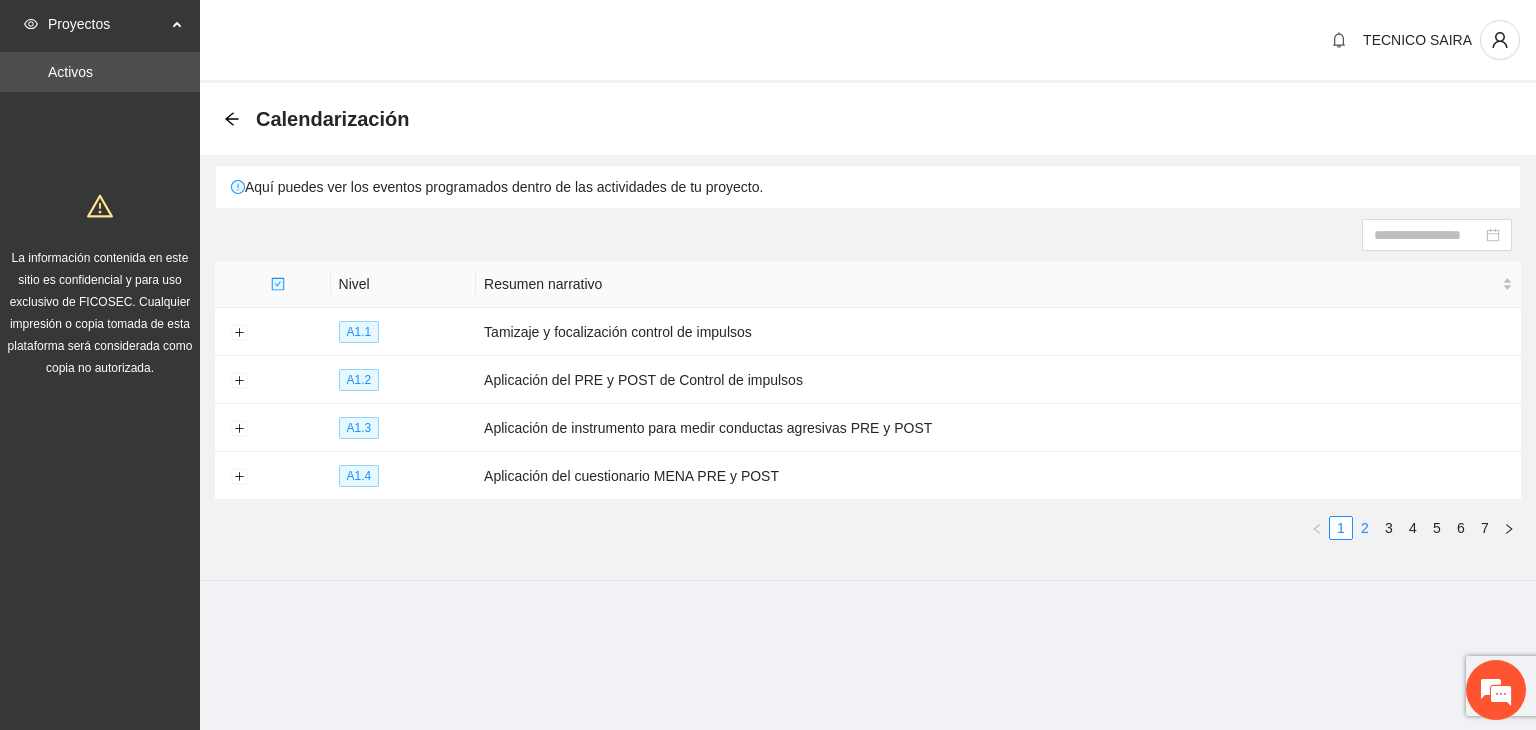 click on "2" at bounding box center (1365, 528) 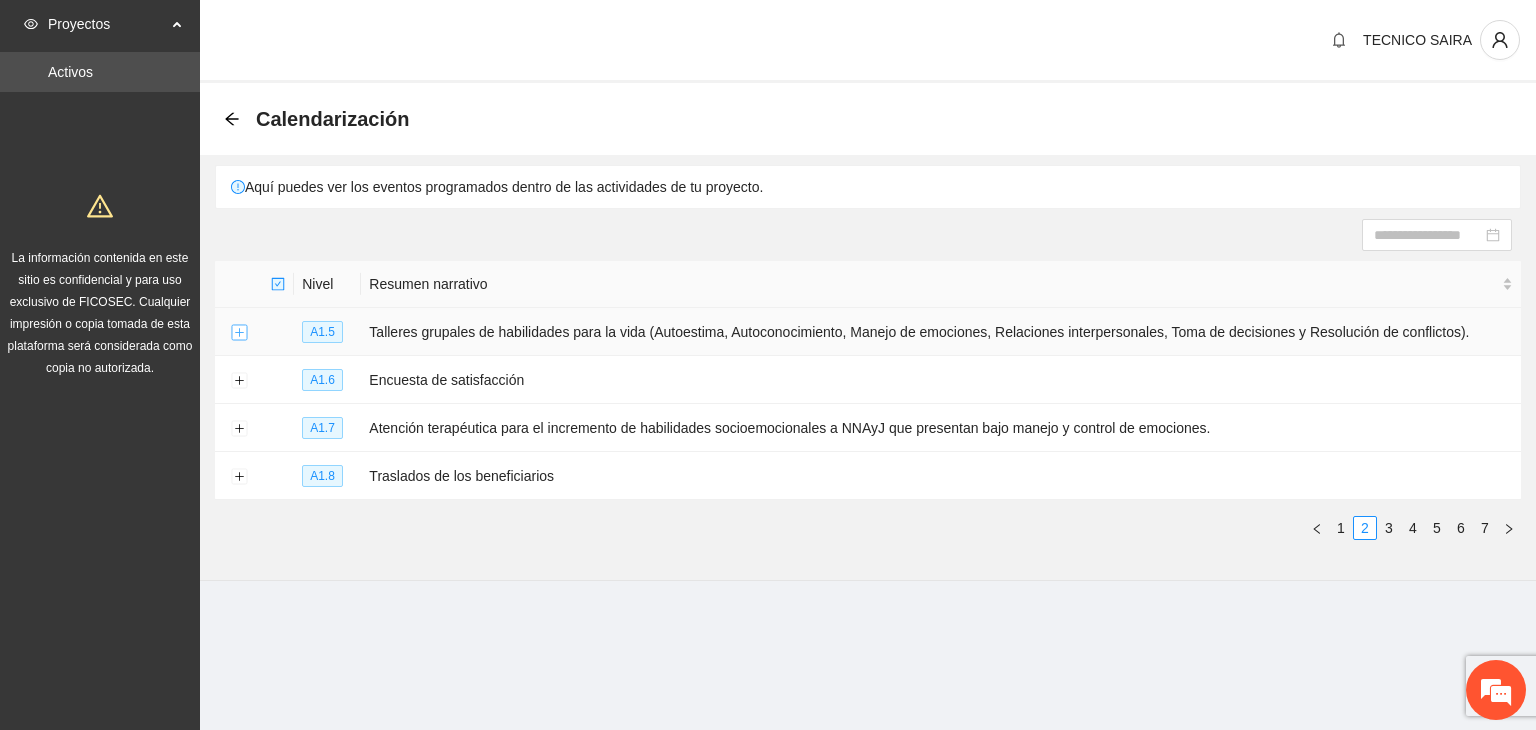 click at bounding box center (239, 333) 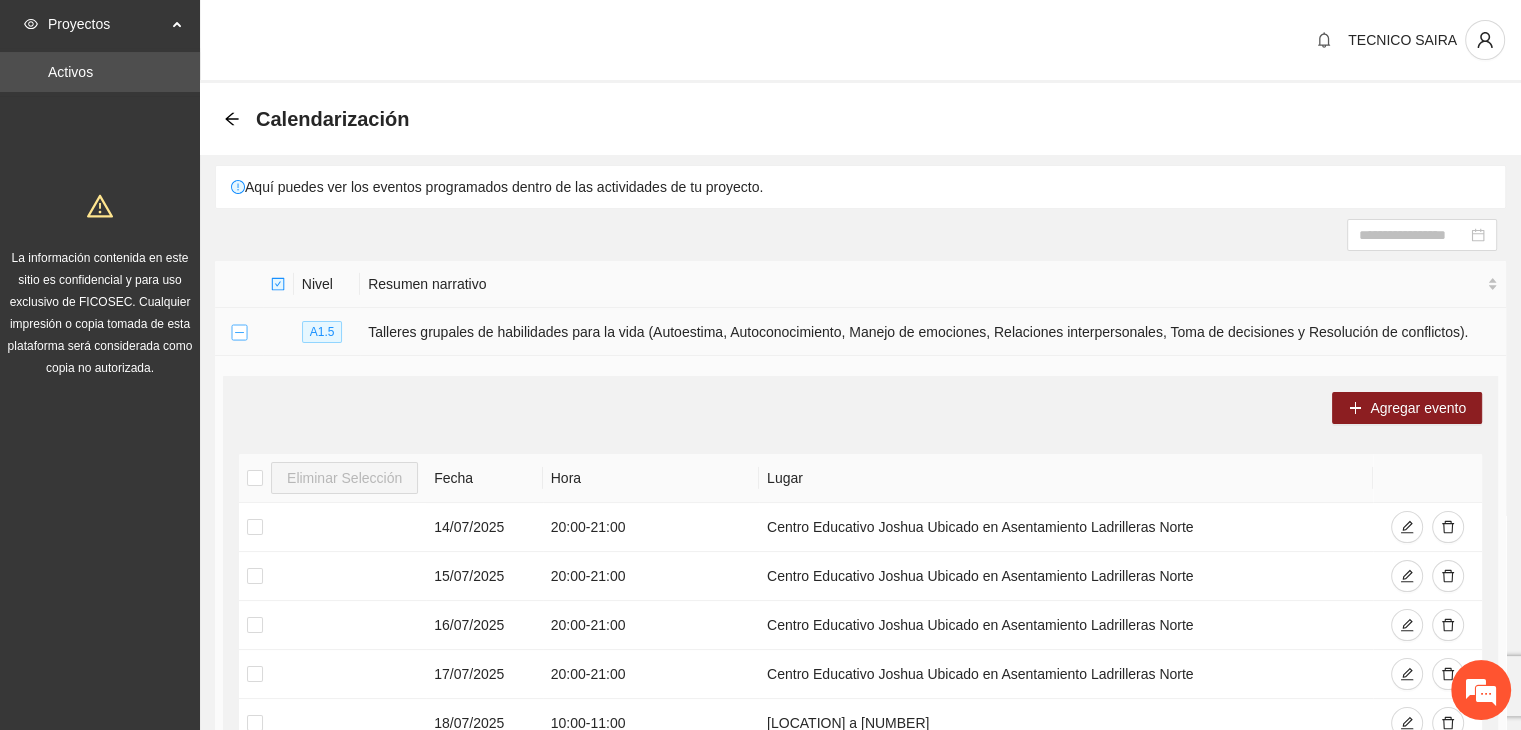 type 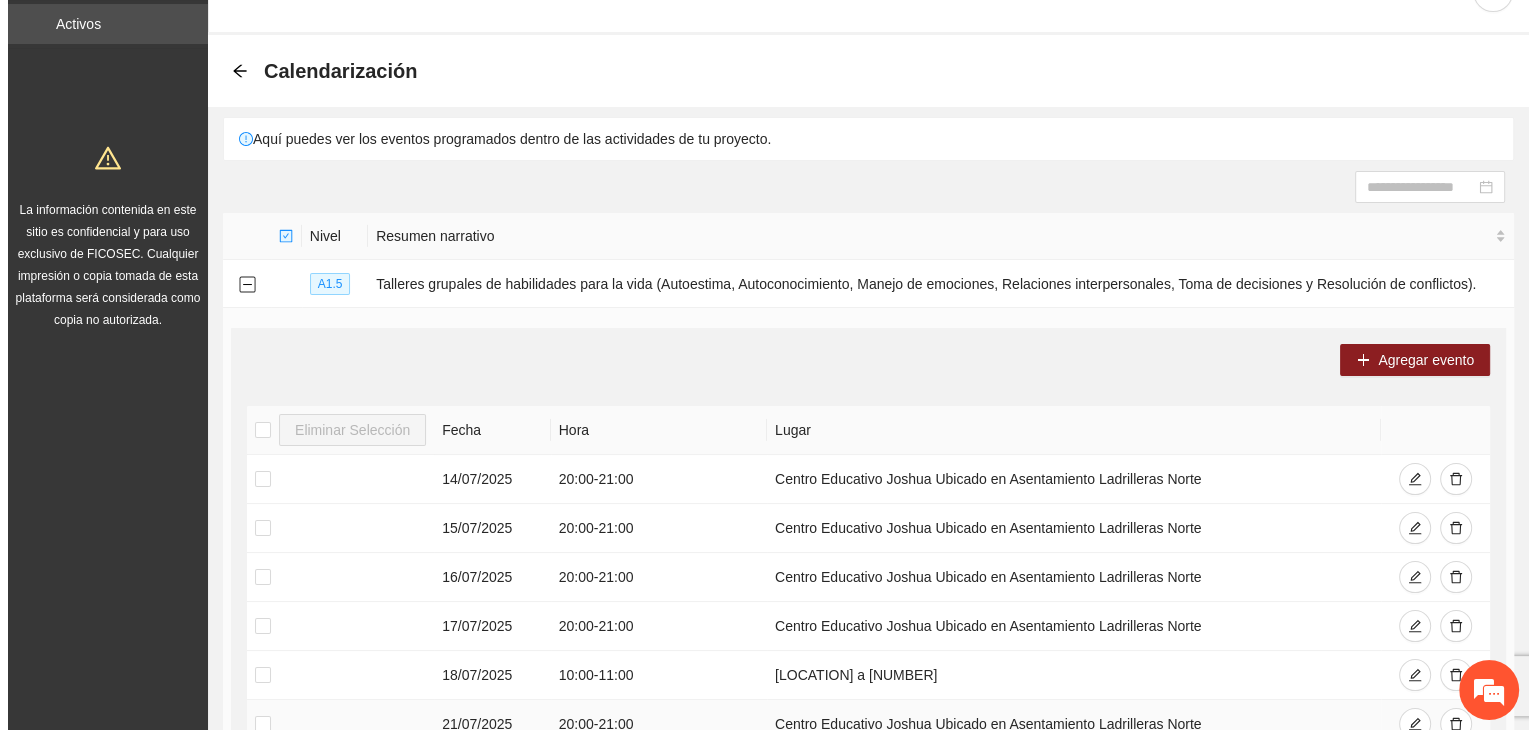 scroll, scrollTop: 0, scrollLeft: 0, axis: both 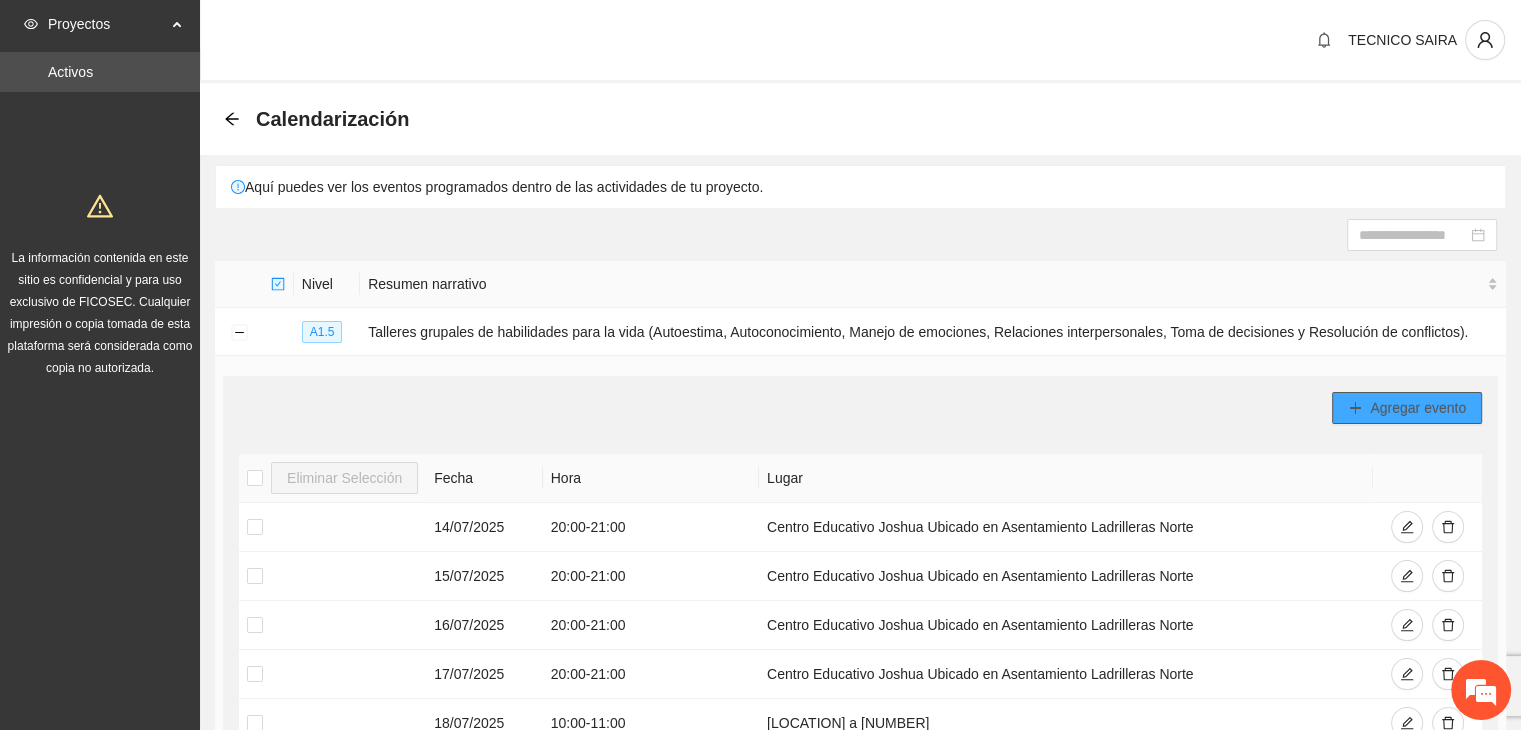 click on "Agregar evento" at bounding box center [1418, 408] 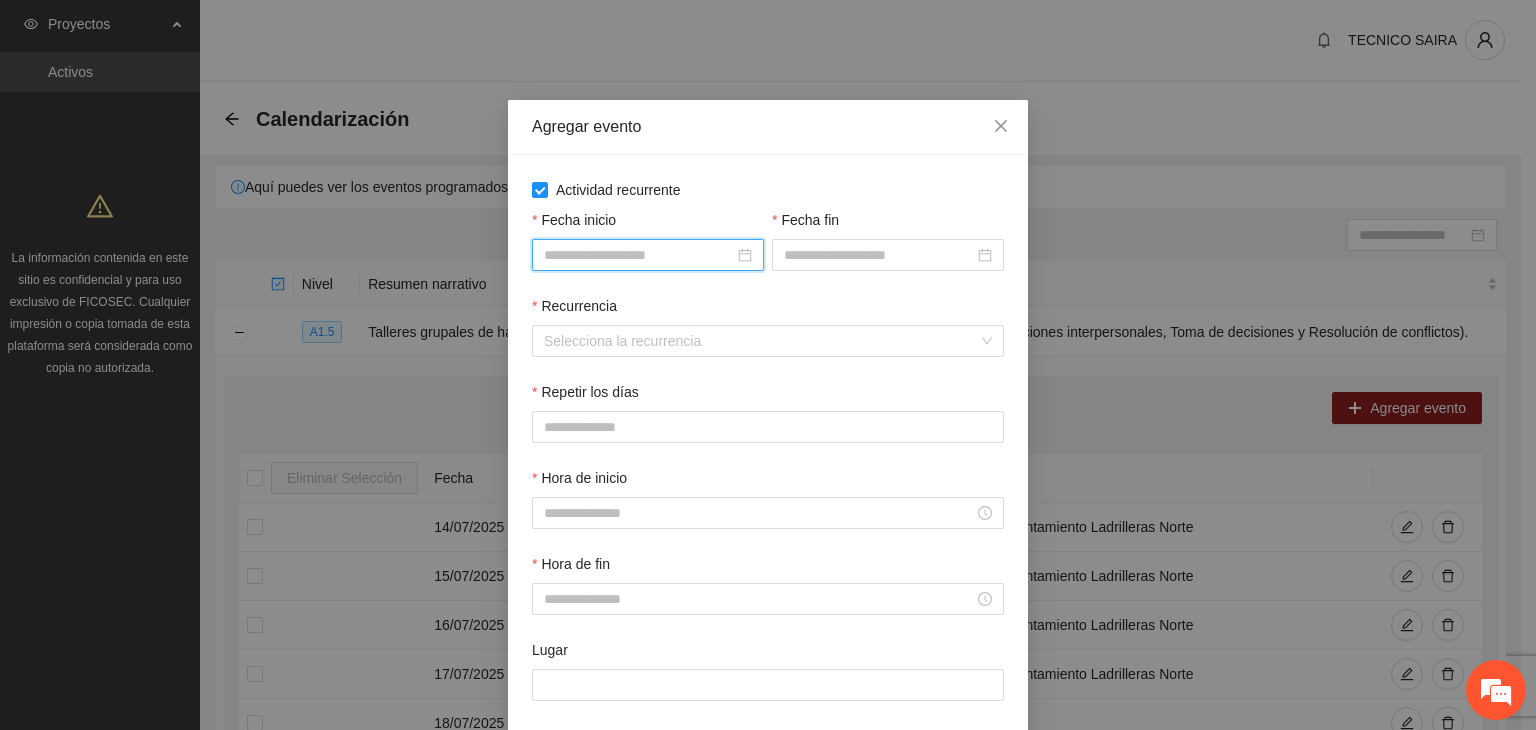 click on "Fecha inicio" at bounding box center [639, 255] 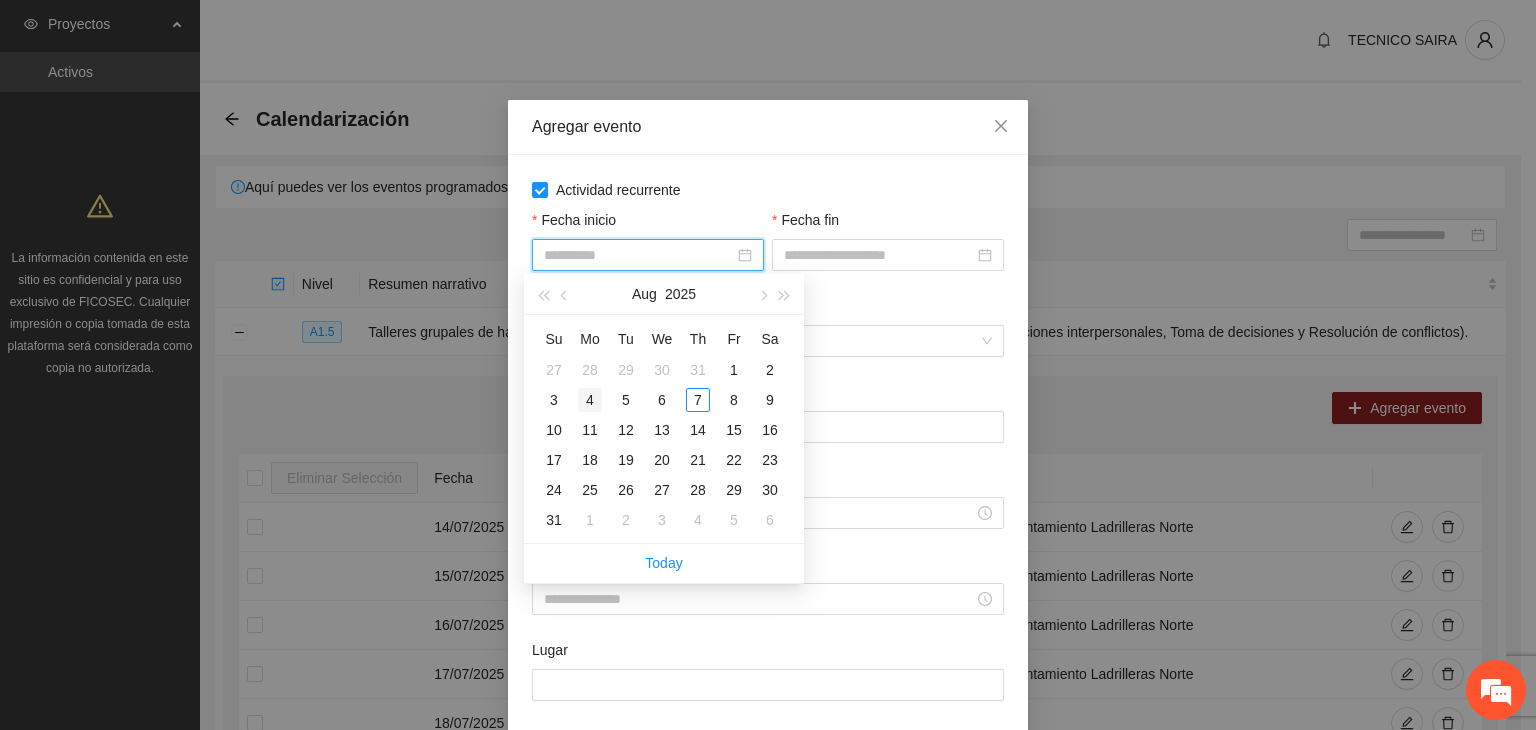 type on "**********" 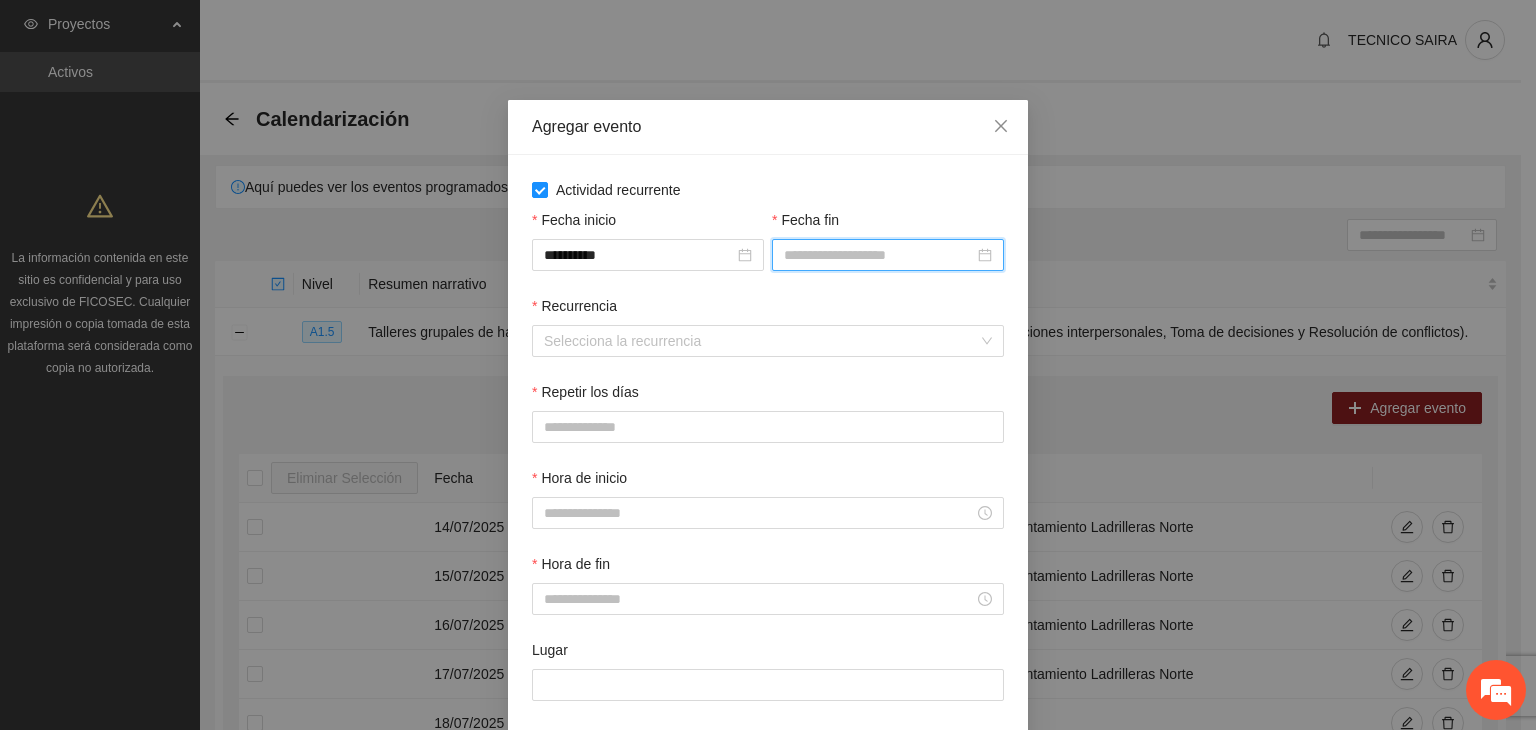 click on "Fecha fin" at bounding box center (879, 255) 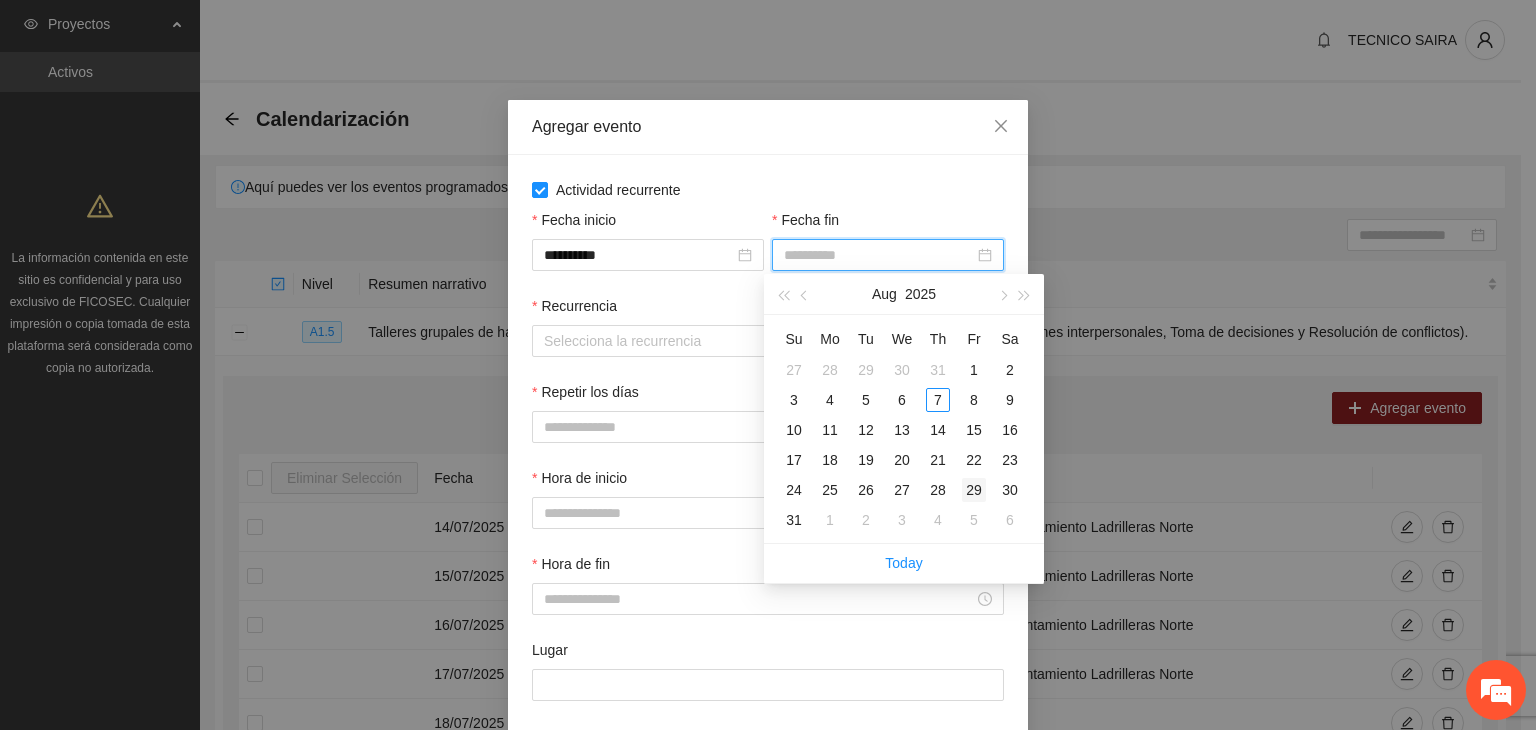 type on "**********" 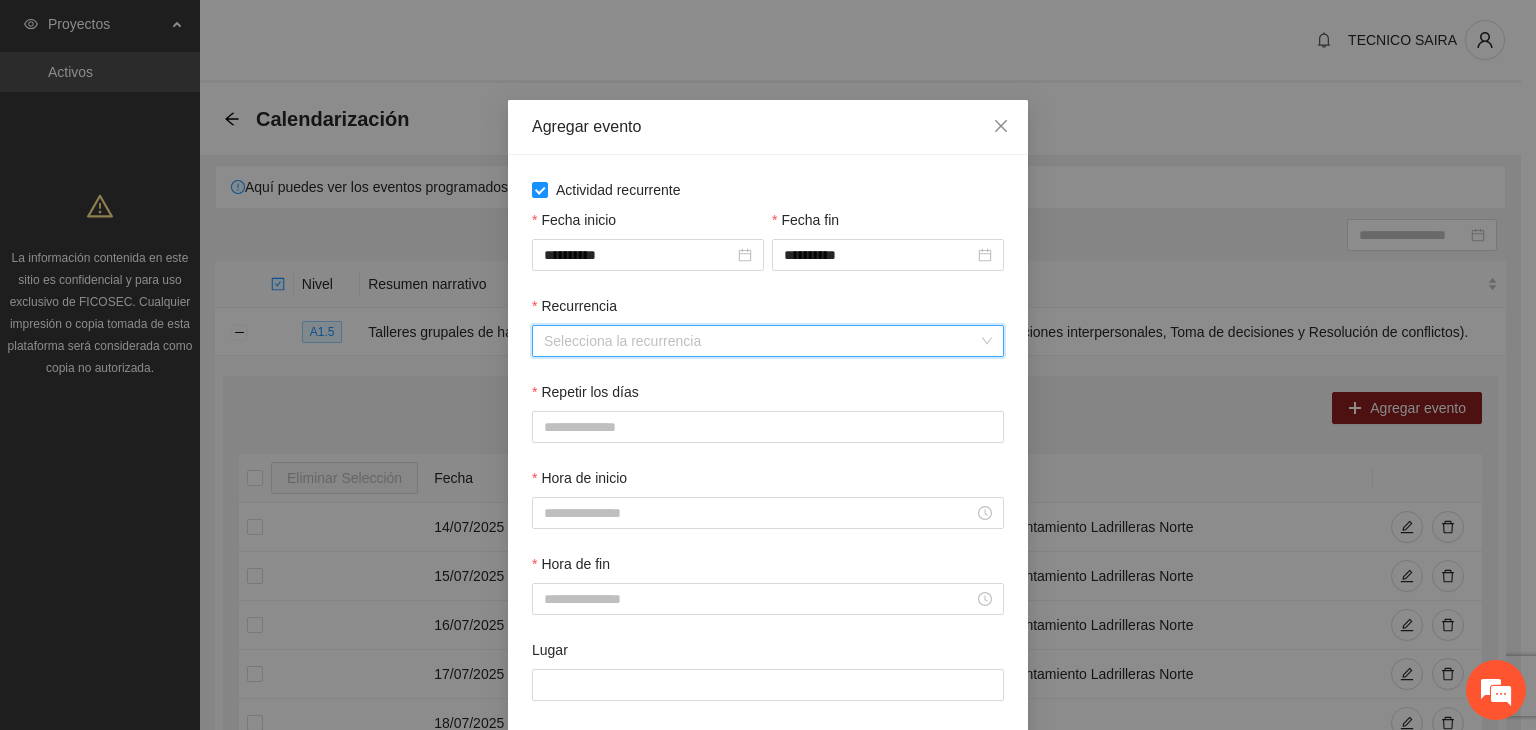 click on "Recurrencia" at bounding box center [761, 341] 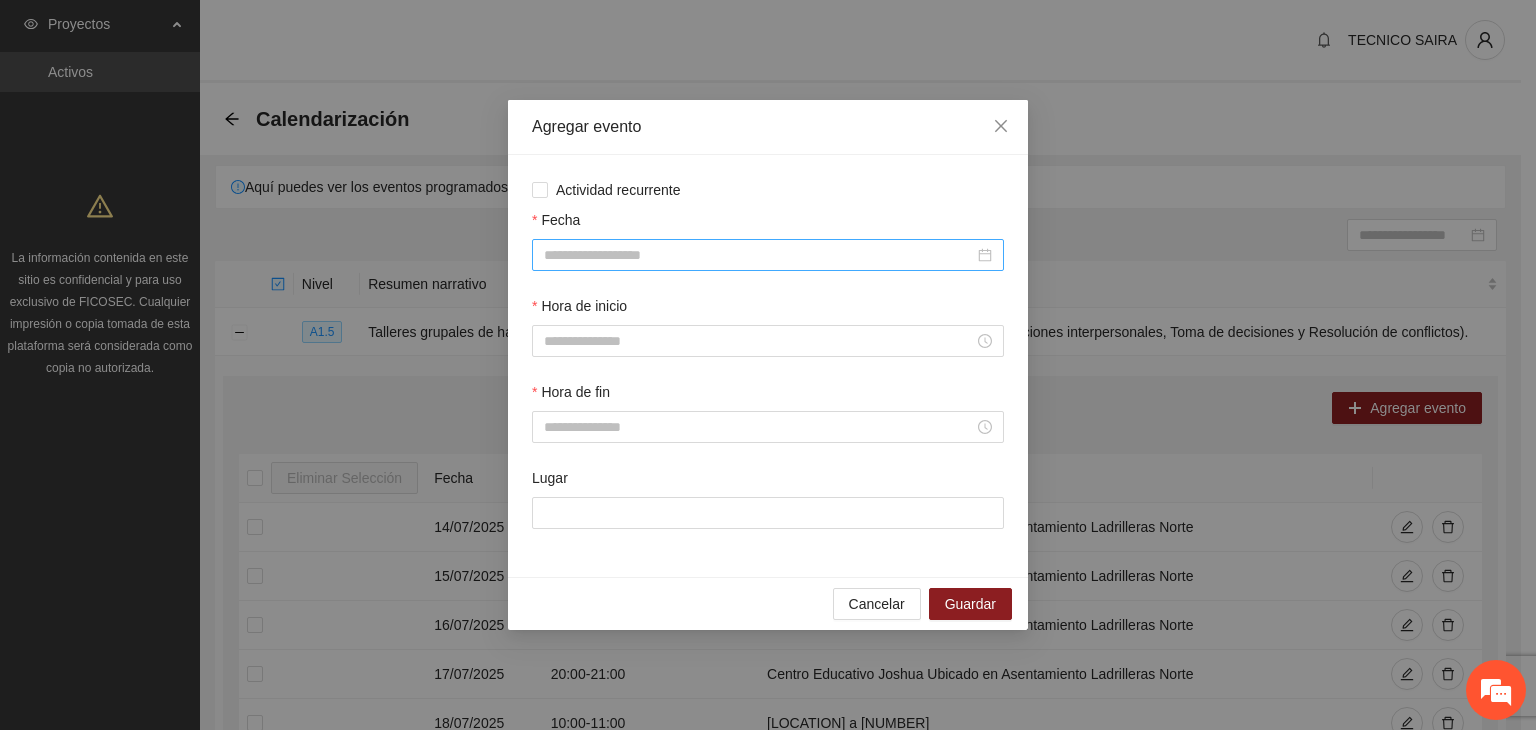 click at bounding box center [768, 255] 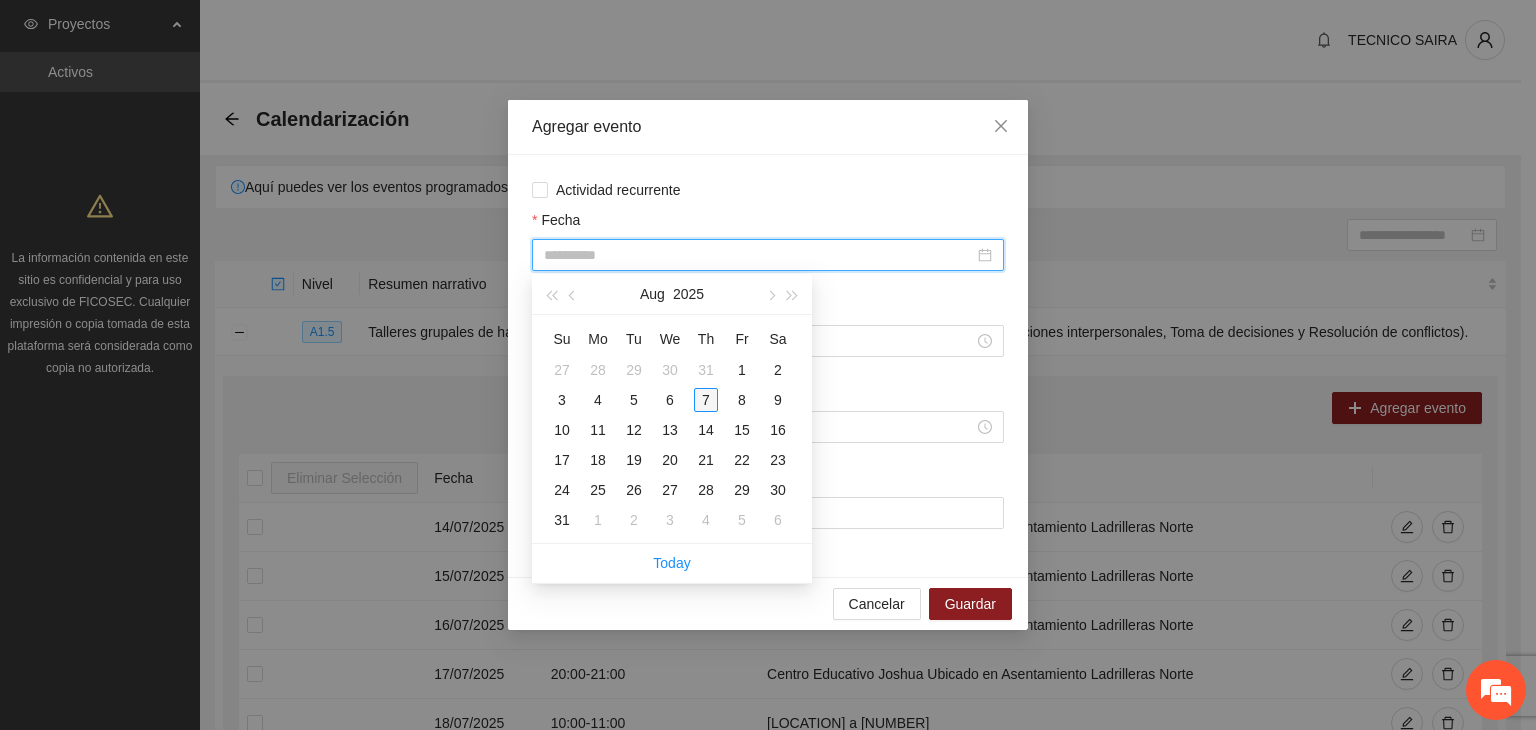 type on "**********" 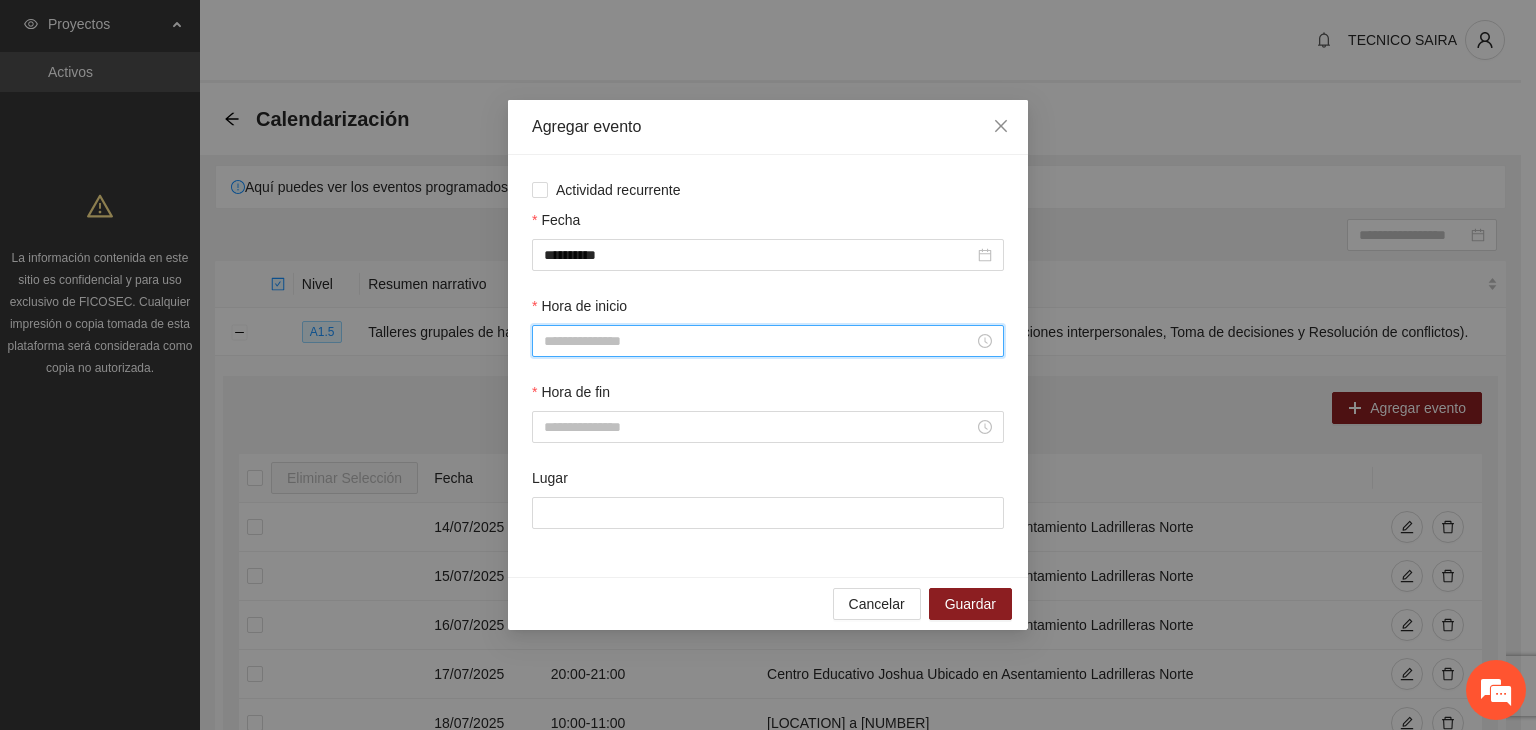 click on "Hora de inicio" at bounding box center [759, 341] 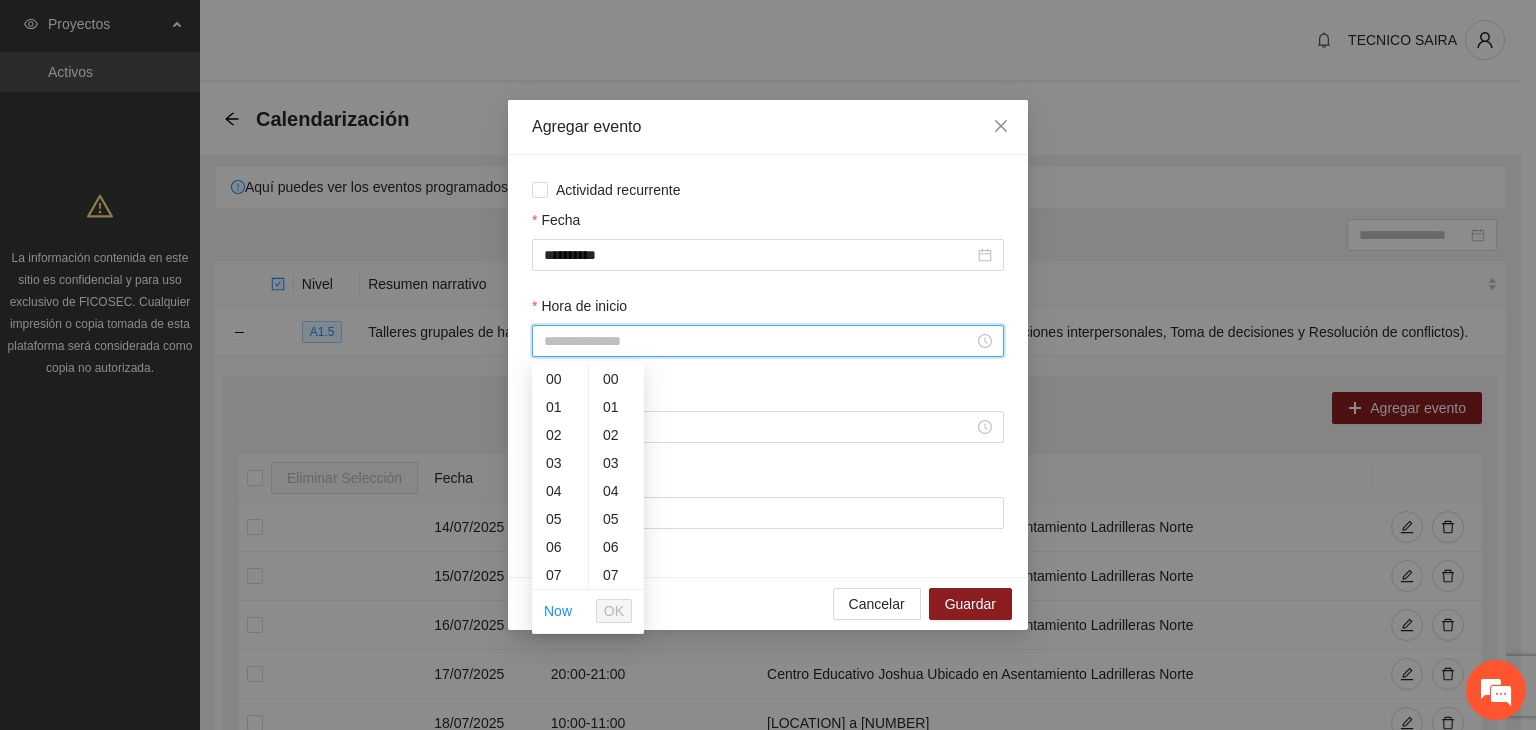 scroll, scrollTop: 40, scrollLeft: 0, axis: vertical 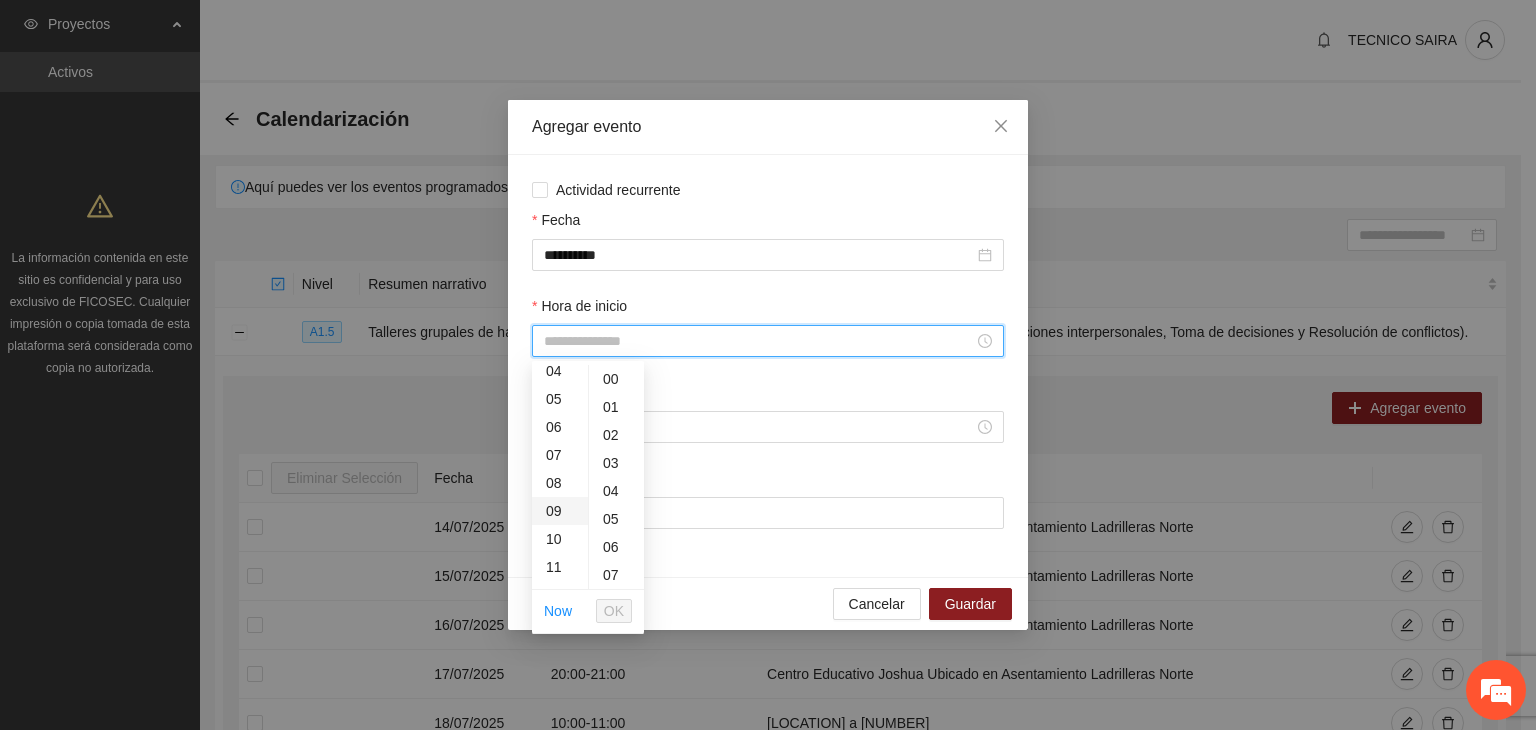 click on "09" at bounding box center [560, 511] 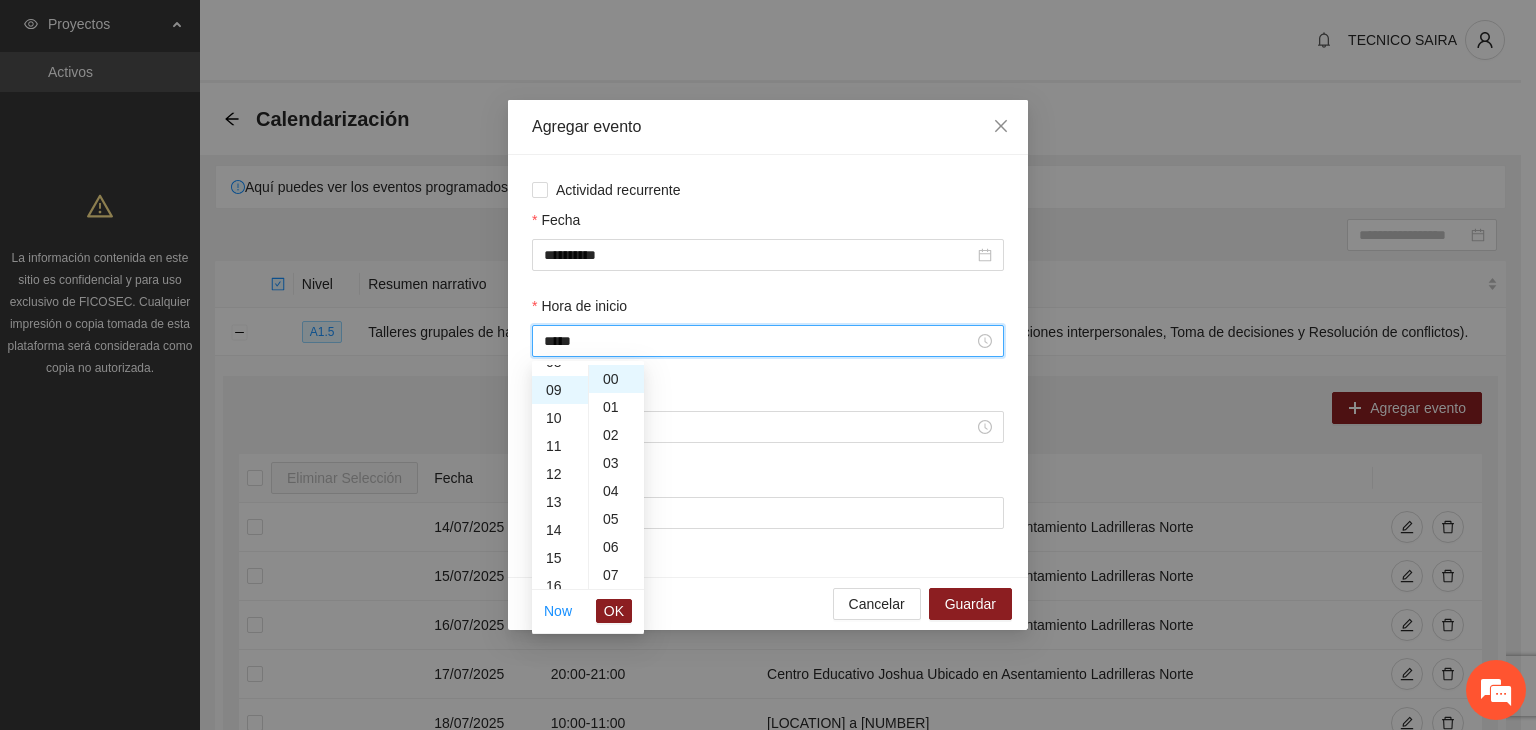 scroll, scrollTop: 252, scrollLeft: 0, axis: vertical 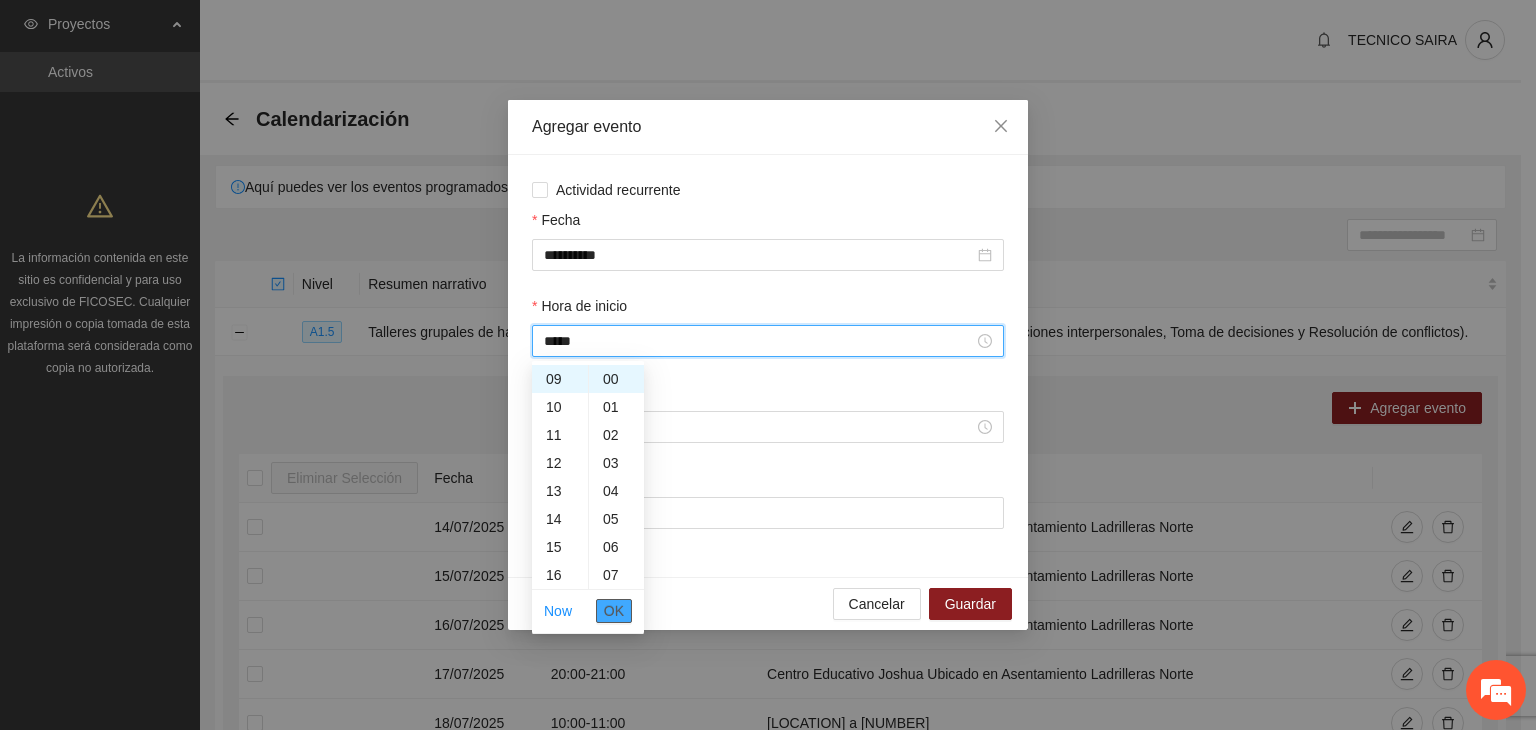 click on "OK" at bounding box center [614, 611] 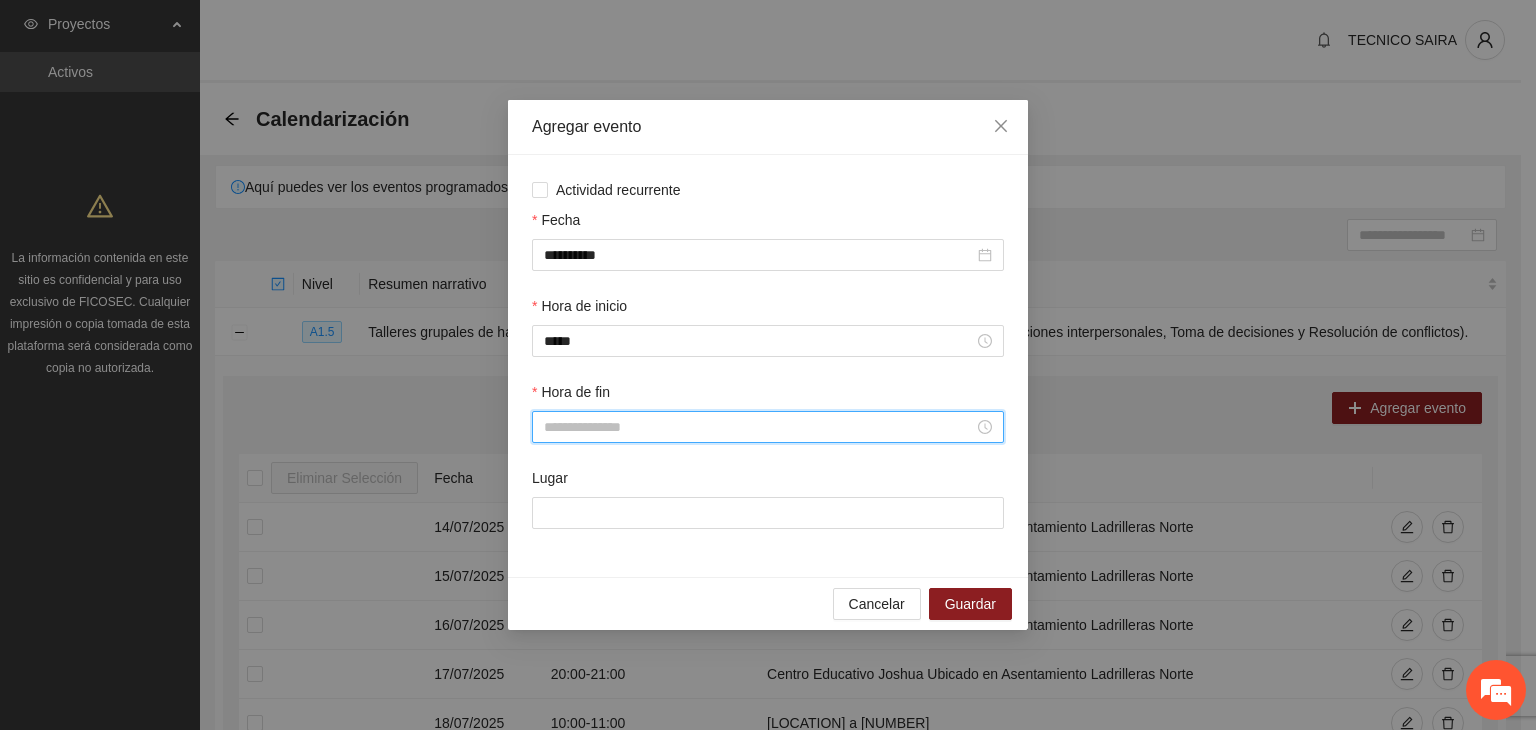 click on "Hora de fin" at bounding box center [759, 427] 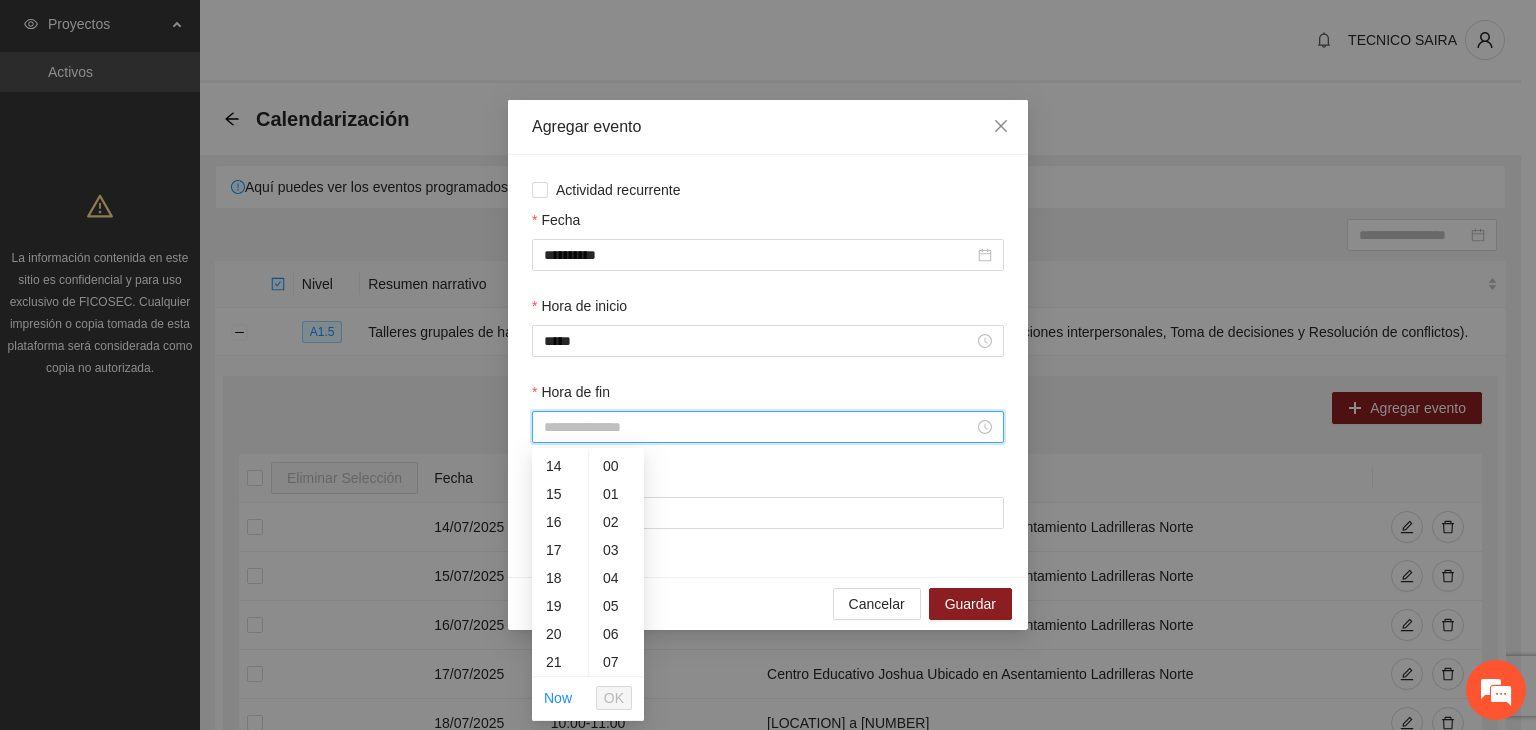 scroll, scrollTop: 196, scrollLeft: 0, axis: vertical 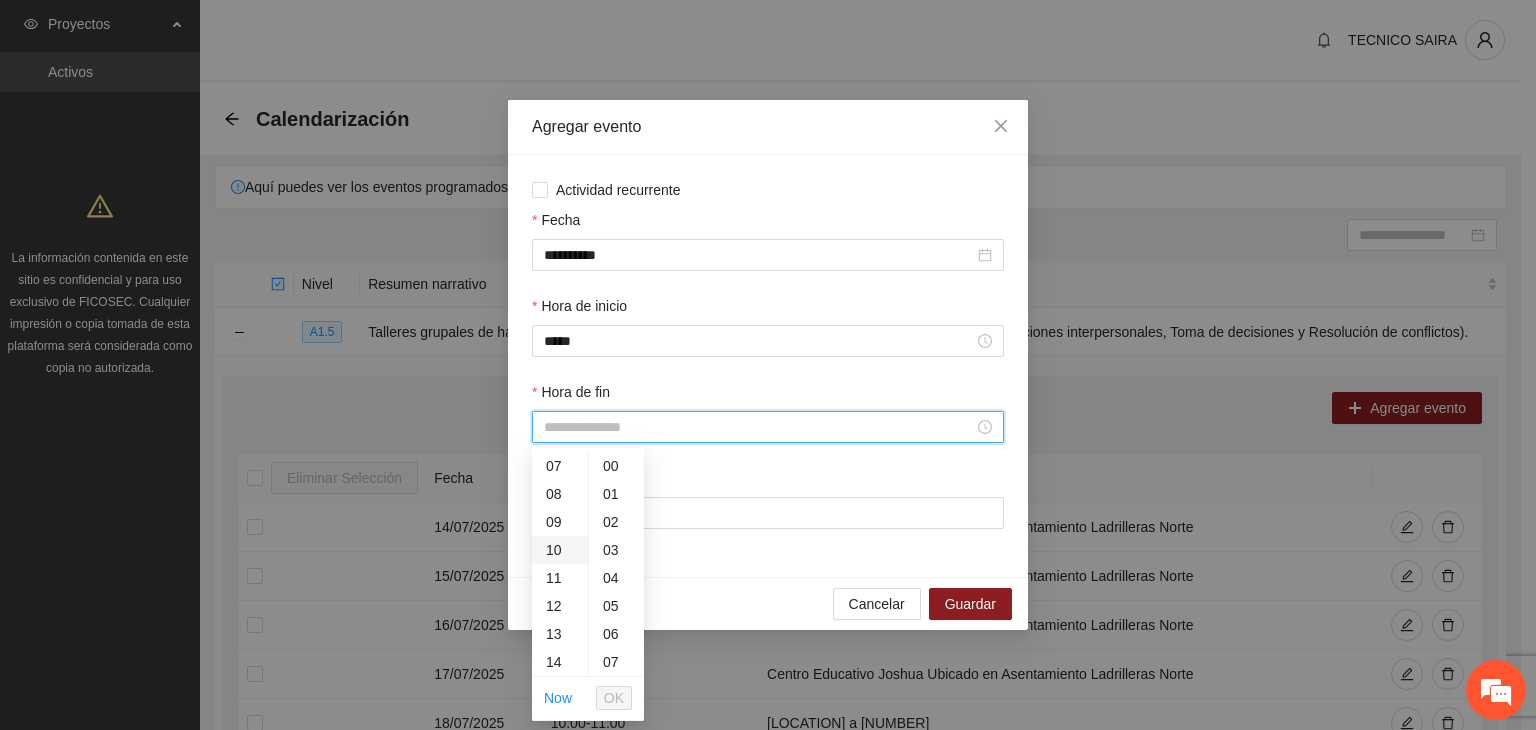 click on "10" at bounding box center (560, 550) 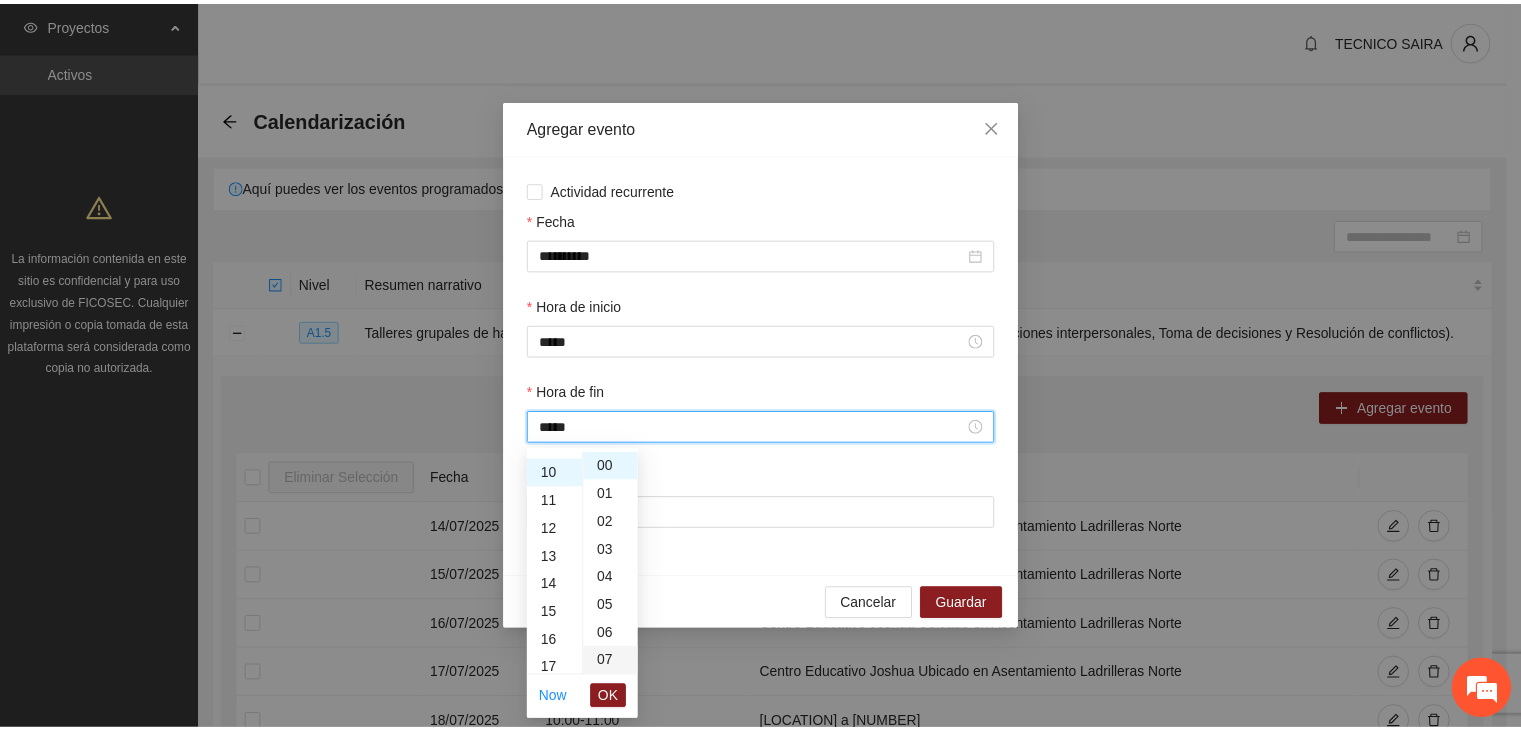 scroll, scrollTop: 280, scrollLeft: 0, axis: vertical 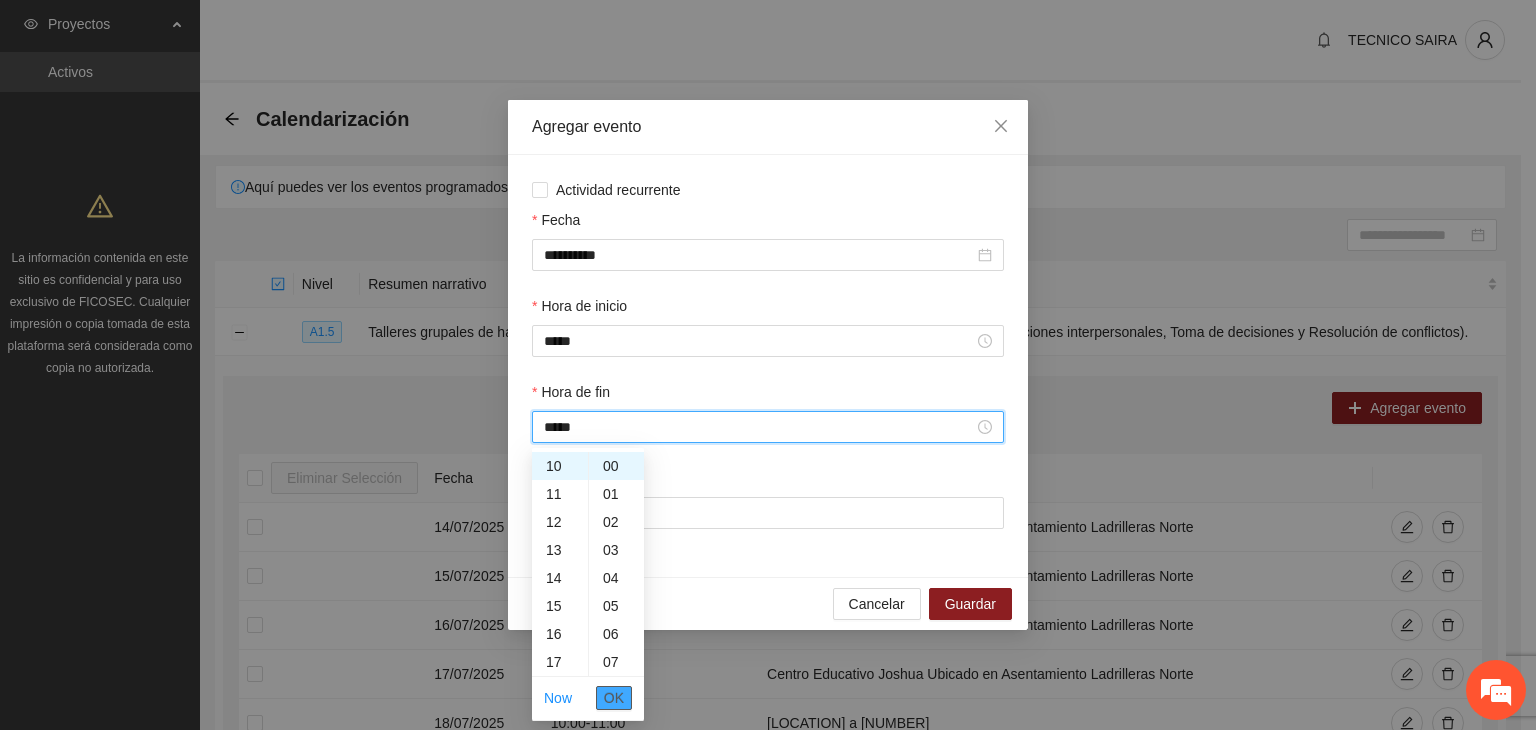 click on "OK" at bounding box center [614, 698] 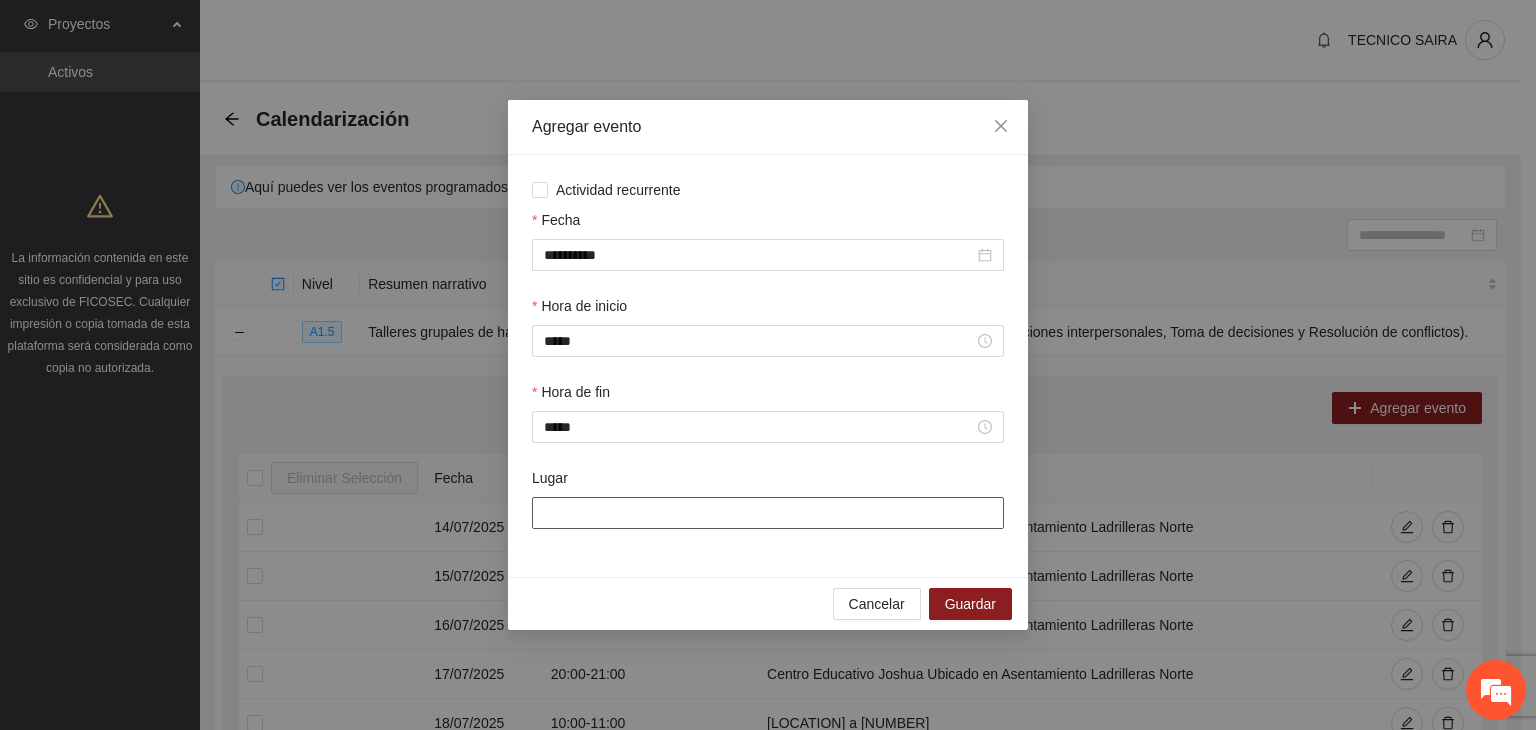 click on "Lugar" at bounding box center [768, 513] 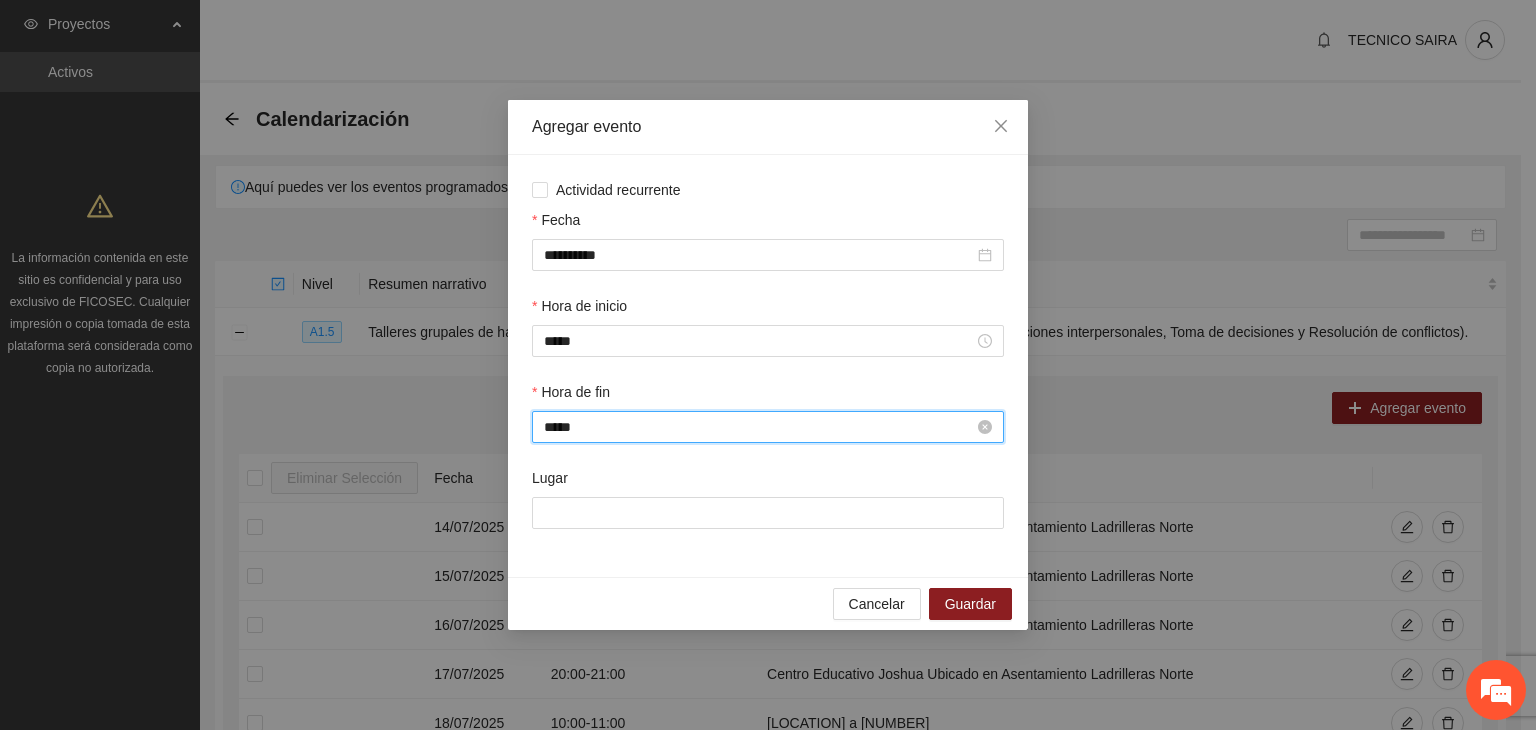 click on "*****" at bounding box center [759, 427] 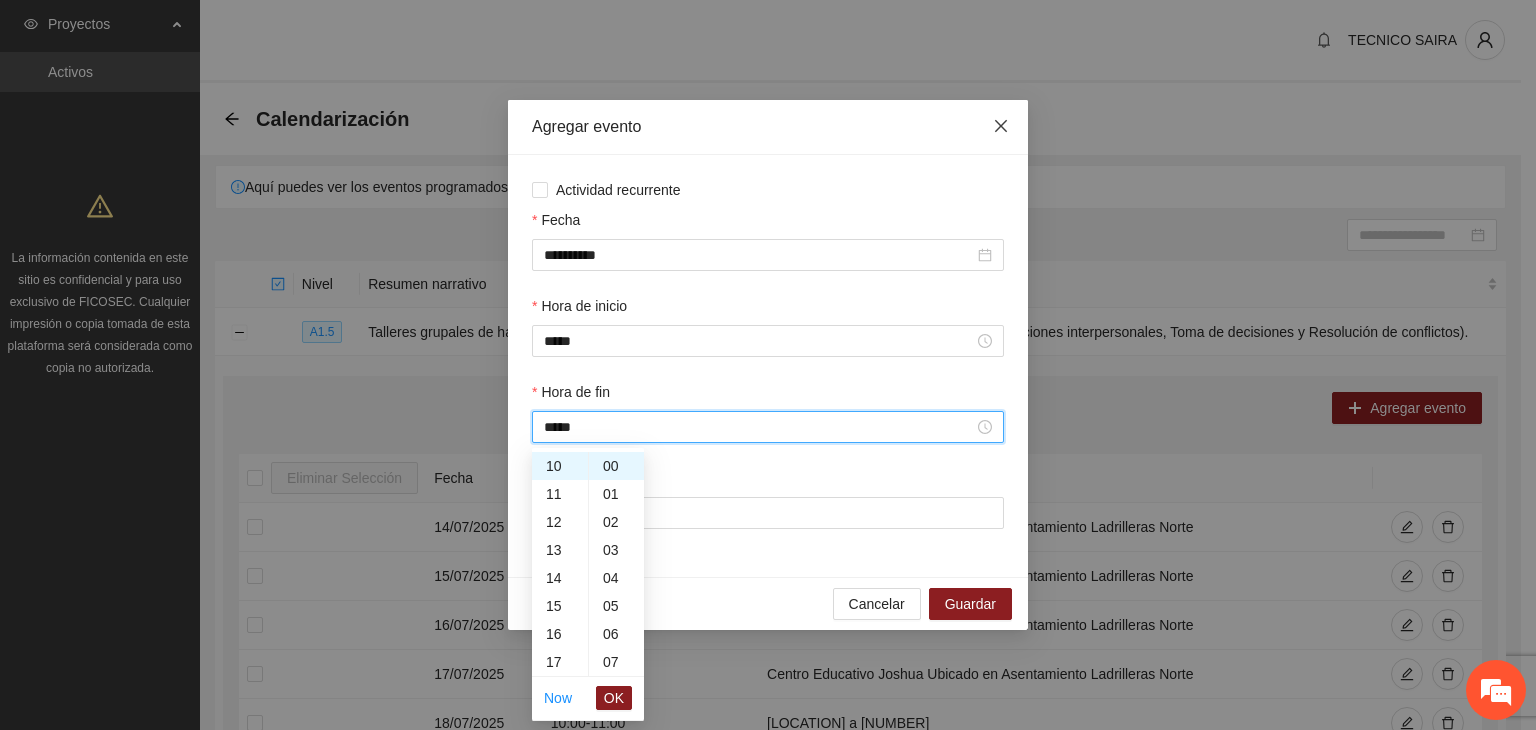 click 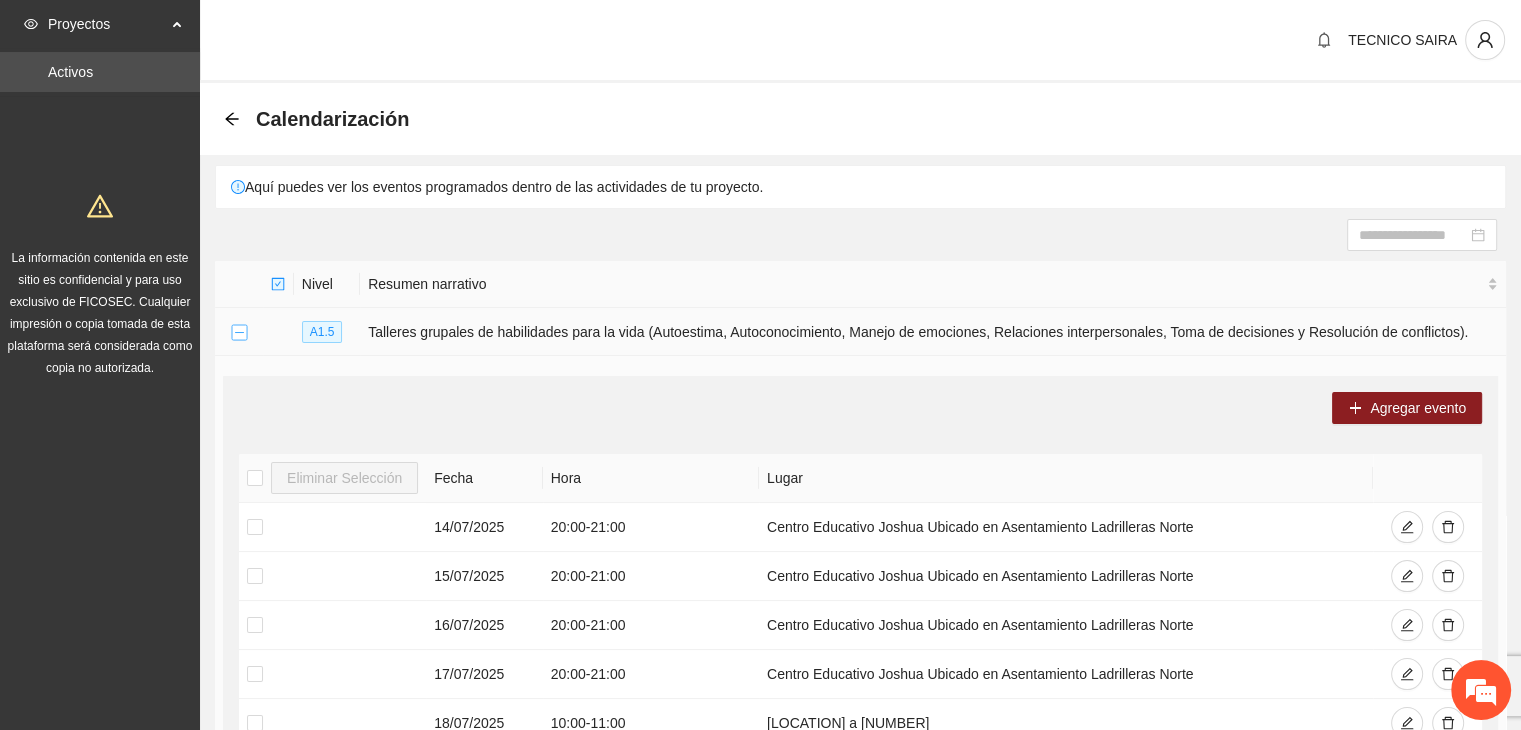 click at bounding box center (239, 333) 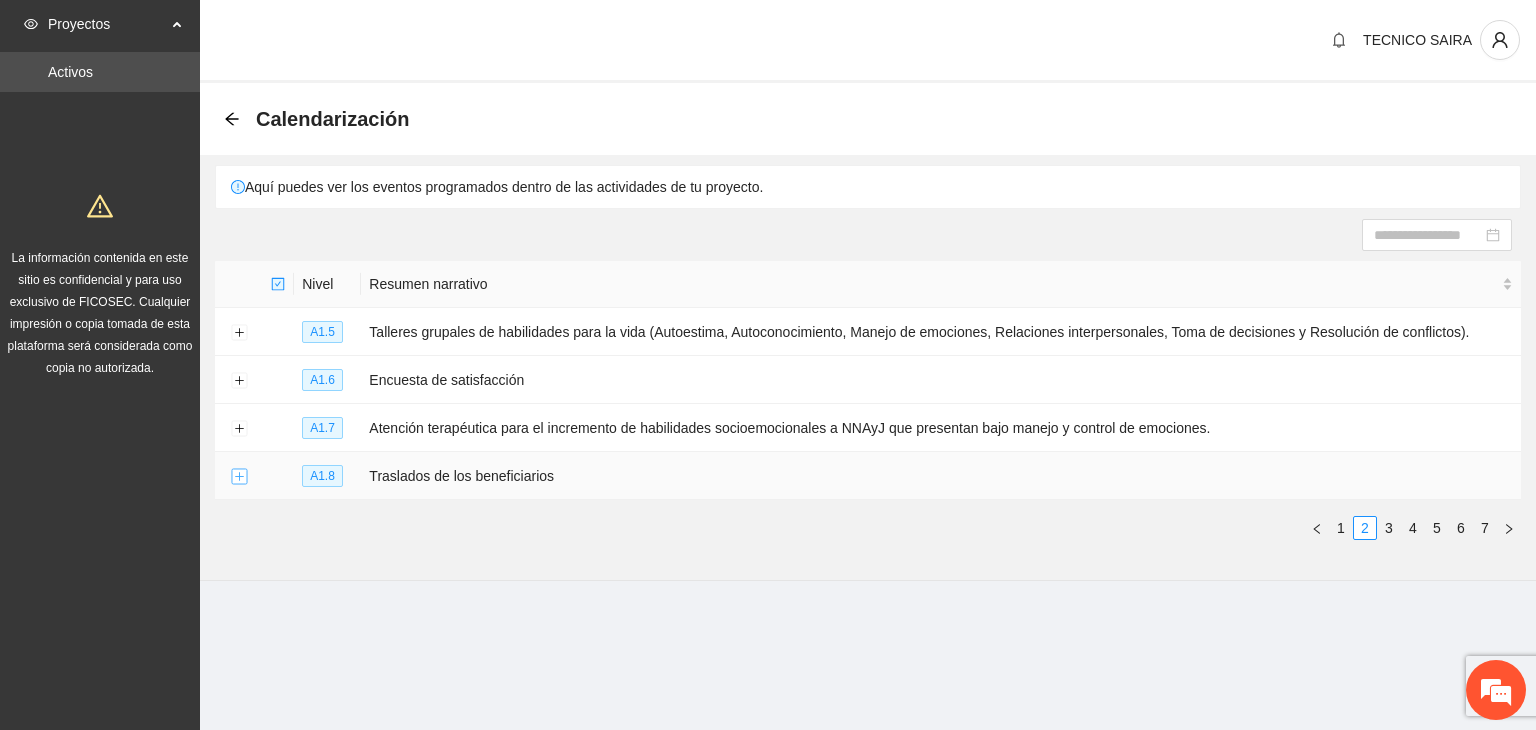 click at bounding box center [239, 477] 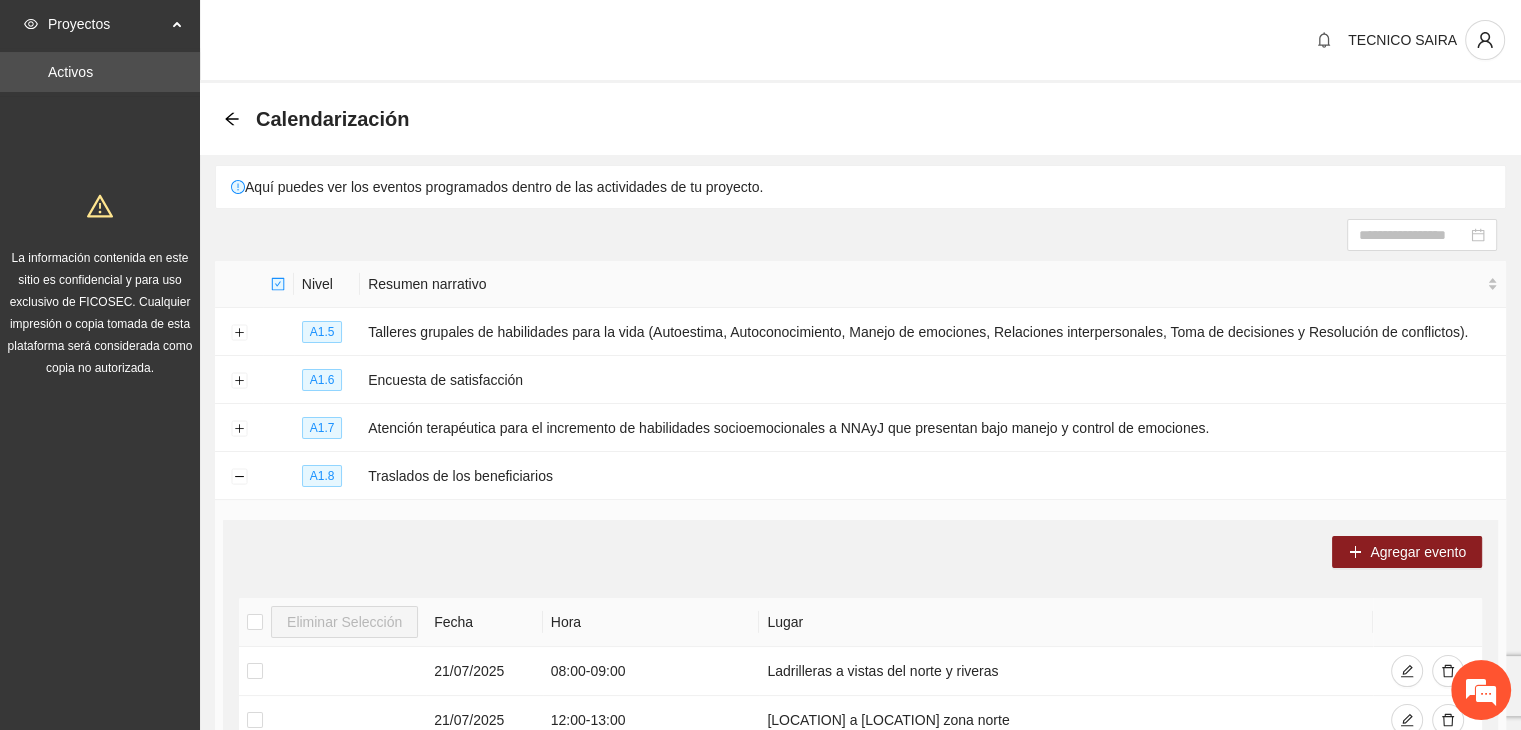 click on "Calendarización   Aquí puedes ver los eventos programados dentro de las actividades de tu proyecto. Nivel Resumen narrativo A1.5 Talleres grupales de habilidades para la vida (Autoestima, Autoconocimiento, Manejo de emociones, Relaciones interpersonales, Toma de decisiones y Resolución de conflictos). Agregar evento Eliminar Selección Fecha Hora Lugar [DATE] [TIME]  -  [TIME] [LOCATION] [DATE] [TIME]  -  [TIME] [LOCATION] [DATE] [TIME]  -  [TIME] [LOCATION] [DATE] [TIME]  -  [TIME] [LOCATION] [DATE] [TIME]  -  [TIME] [LOCATION], ubicado en [LOCATION] [DATE] [TIME]  -  [TIME] [LOCATION] [DATE] [TIME]  -  [TIME] [DATE] [TIME]  -  [TIME] [DATE] [TIME]  -  [TIME] [TIME]" at bounding box center (860, 693) 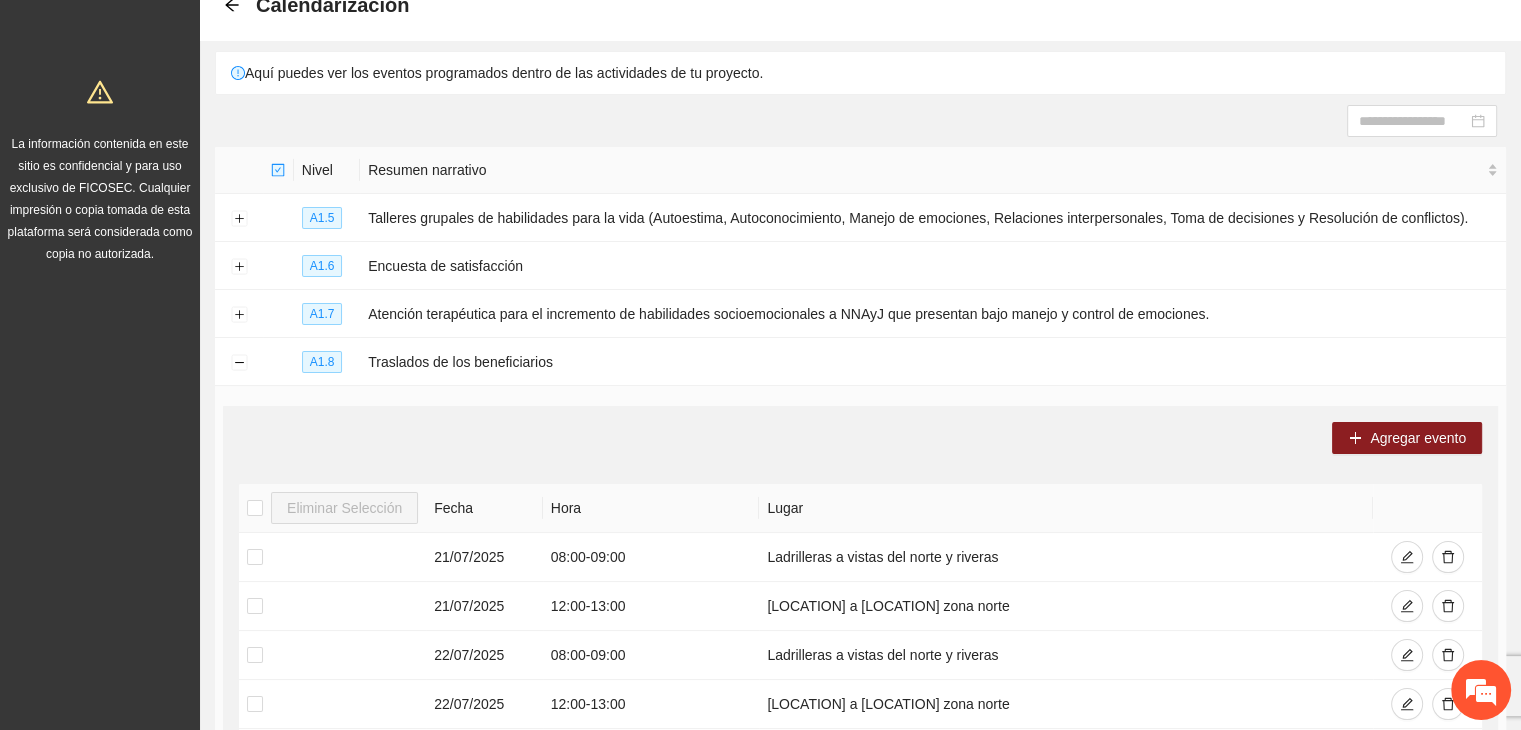 scroll, scrollTop: 0, scrollLeft: 0, axis: both 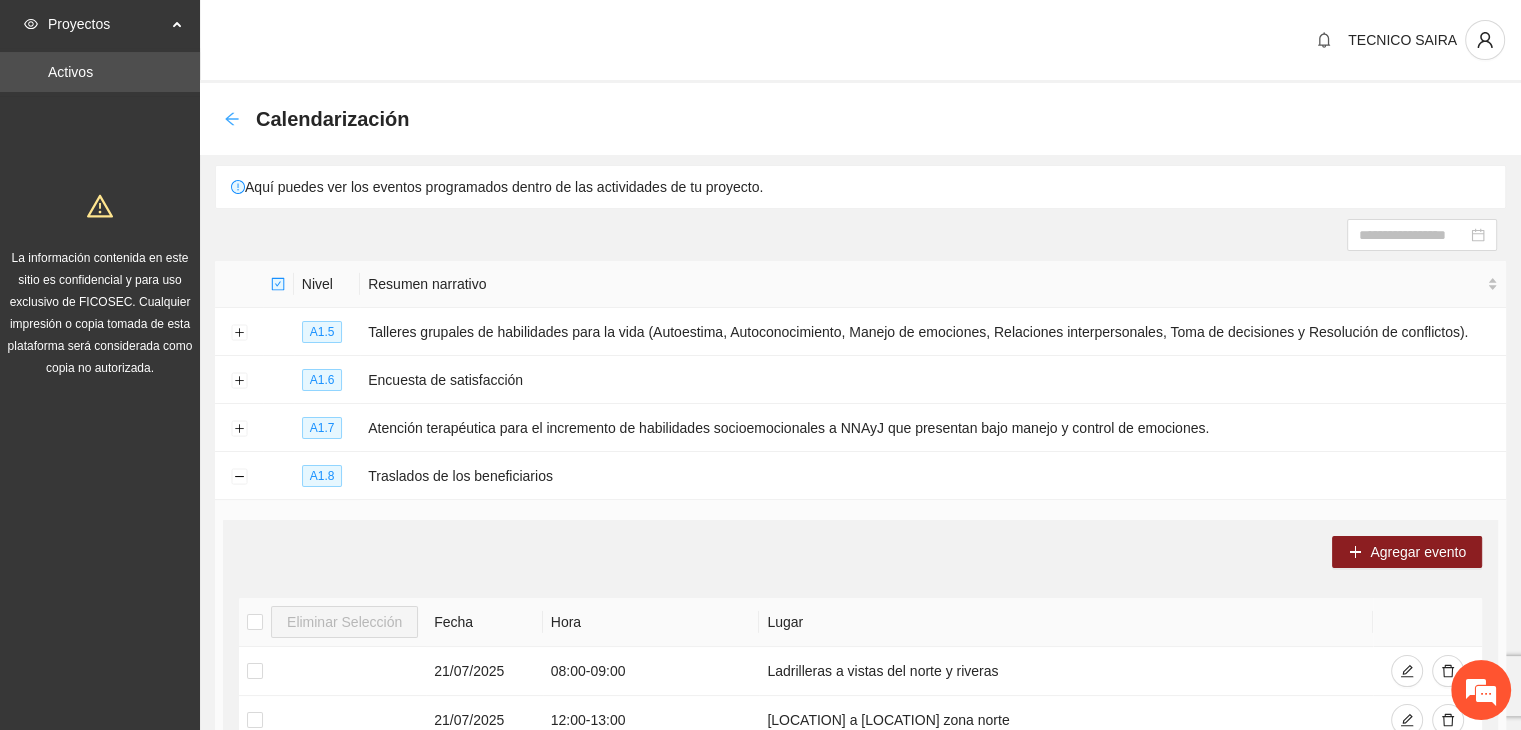 click 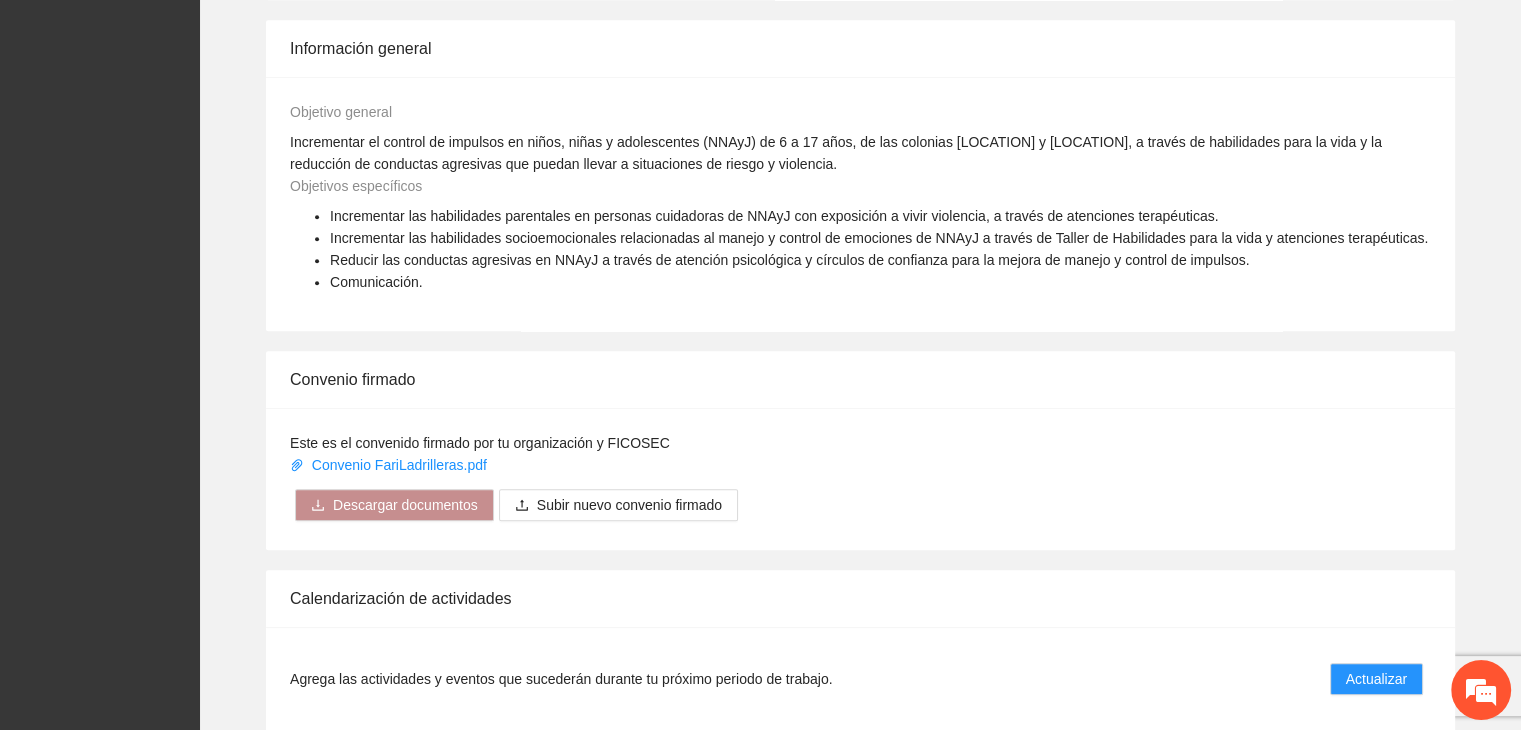scroll, scrollTop: 1516, scrollLeft: 0, axis: vertical 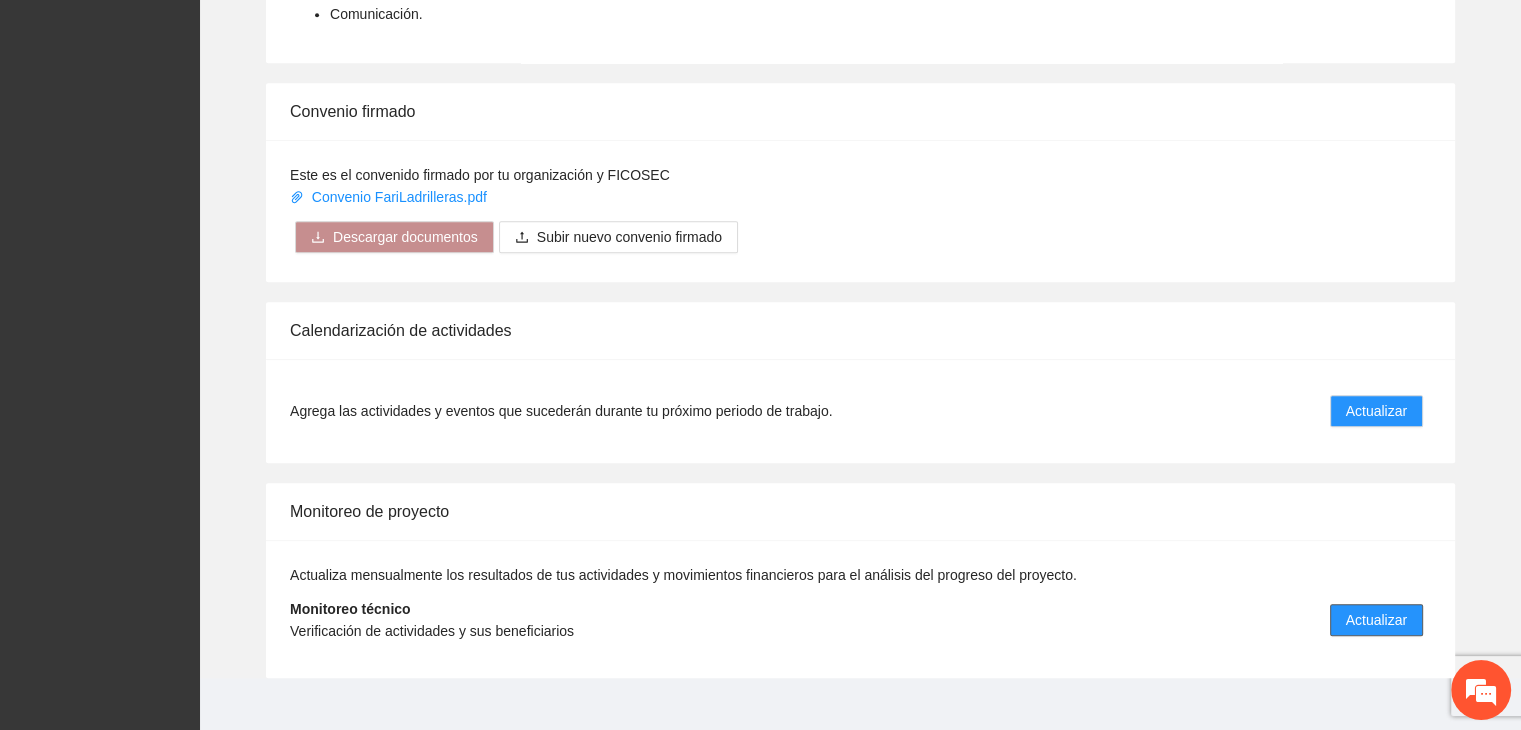 click on "Actualizar" at bounding box center (1376, 620) 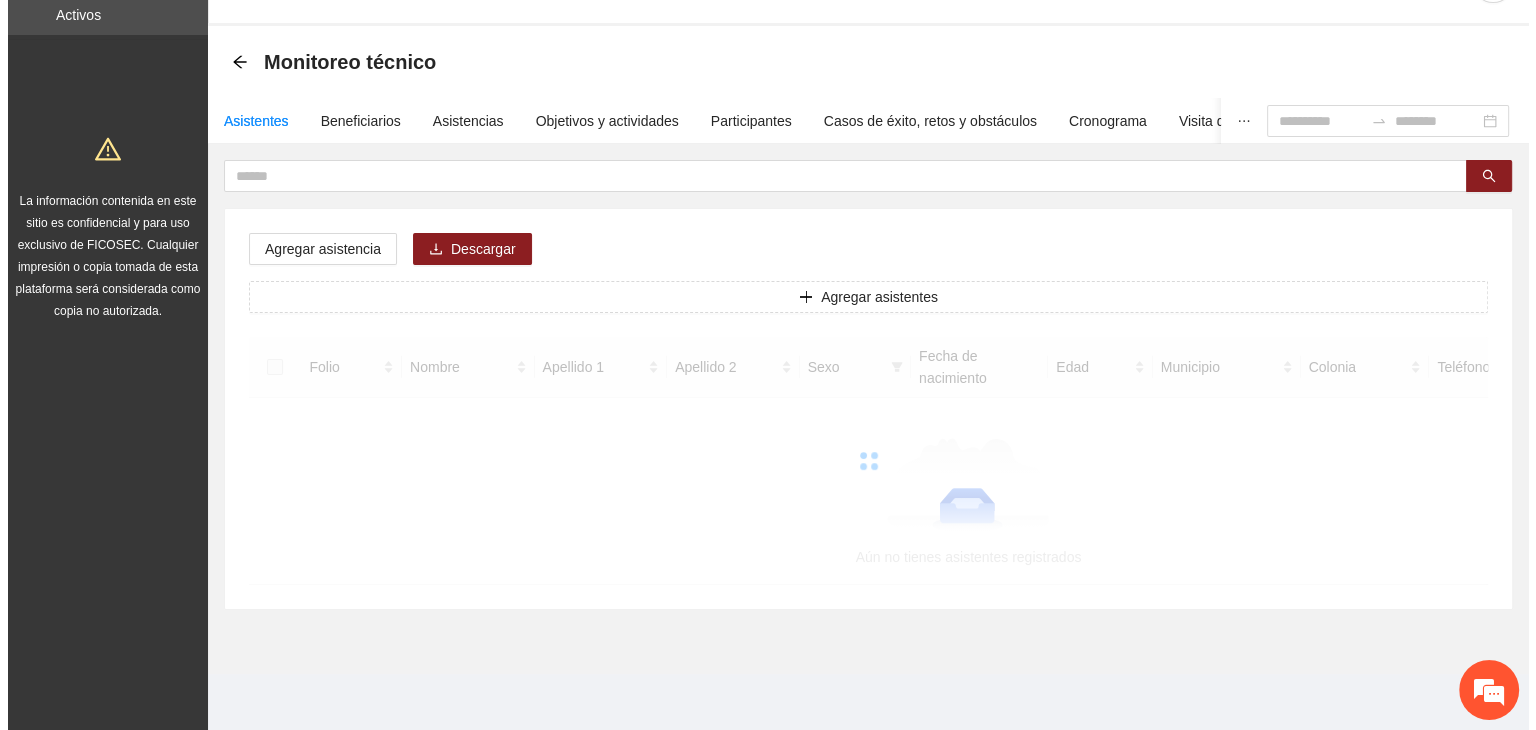 scroll, scrollTop: 0, scrollLeft: 0, axis: both 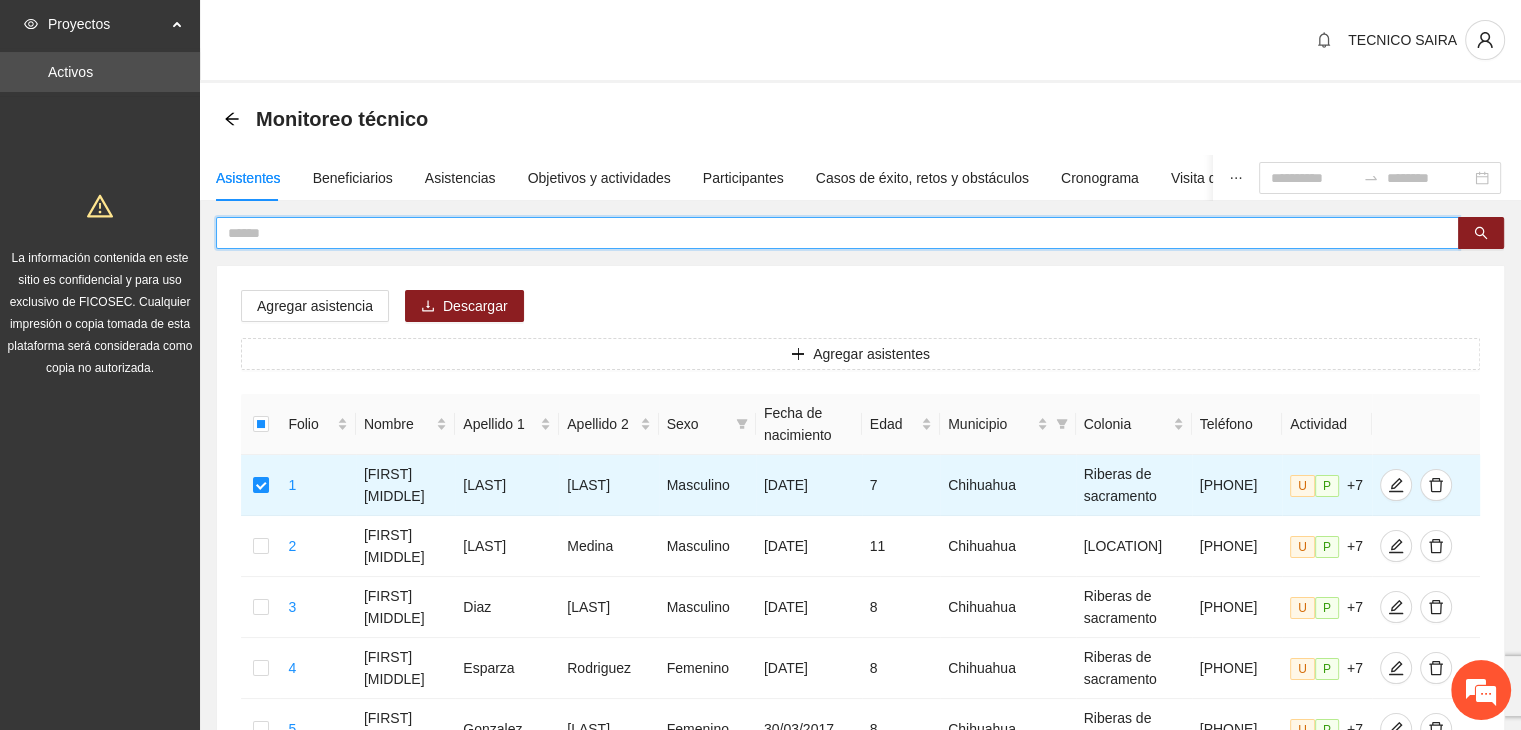 click at bounding box center (829, 233) 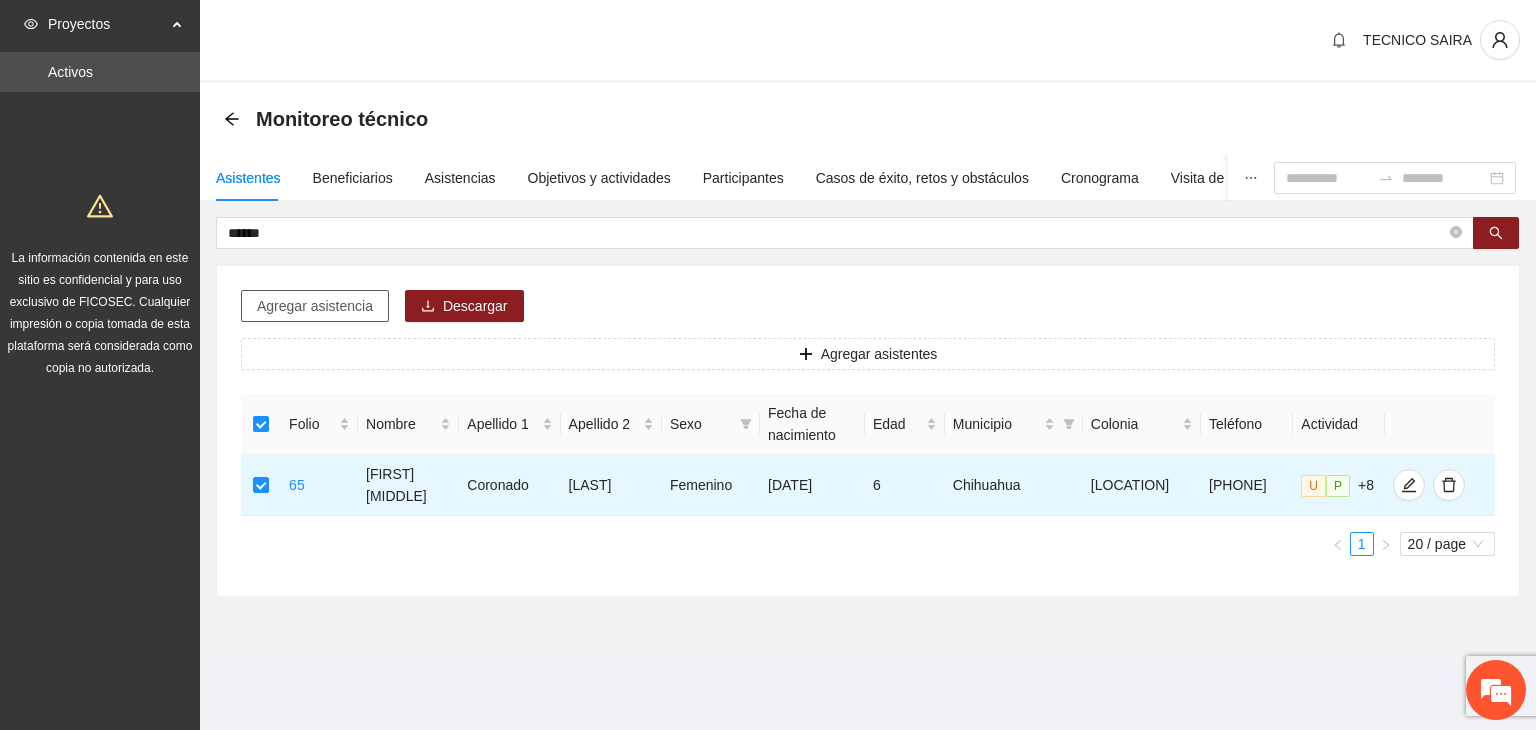 click on "Agregar asistencia" at bounding box center [315, 306] 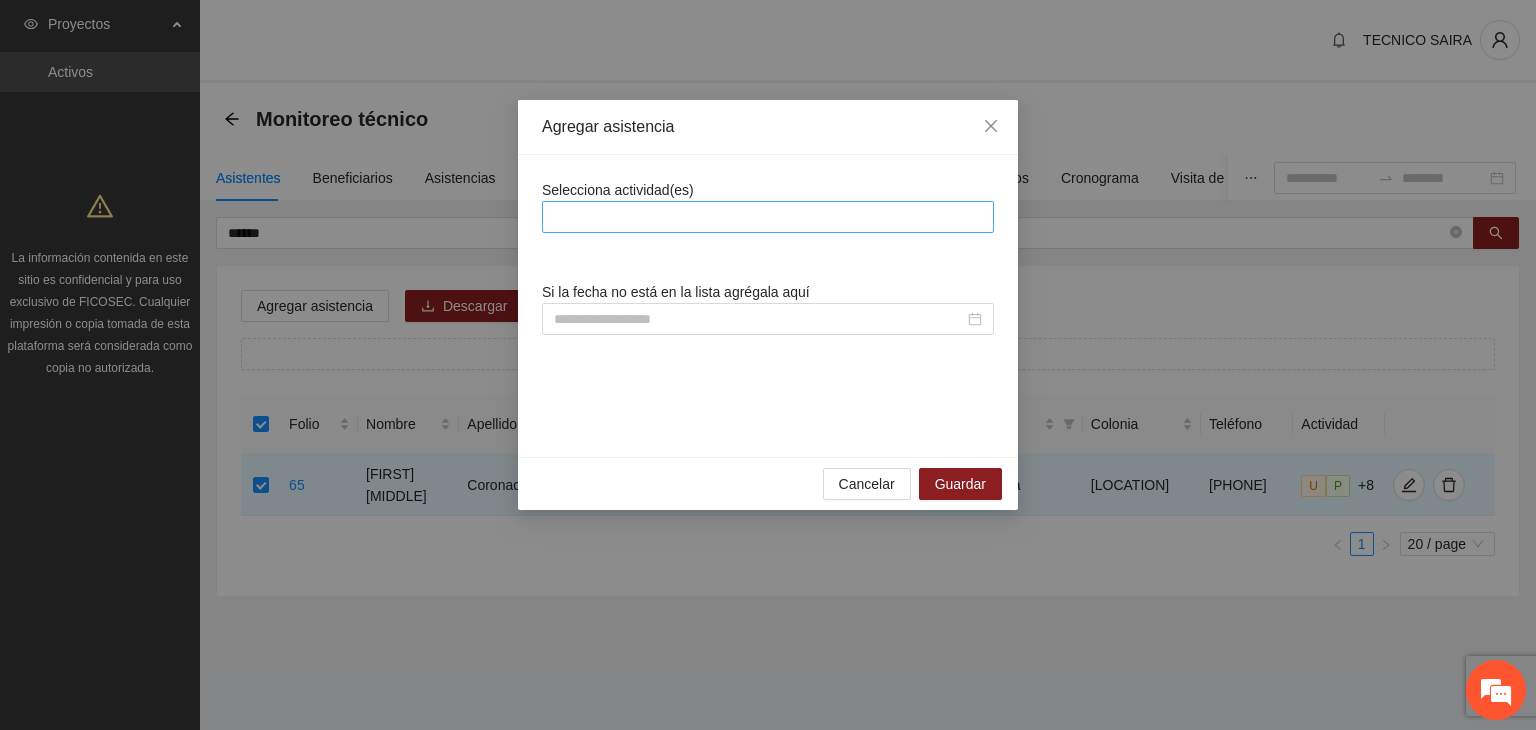 click at bounding box center [768, 217] 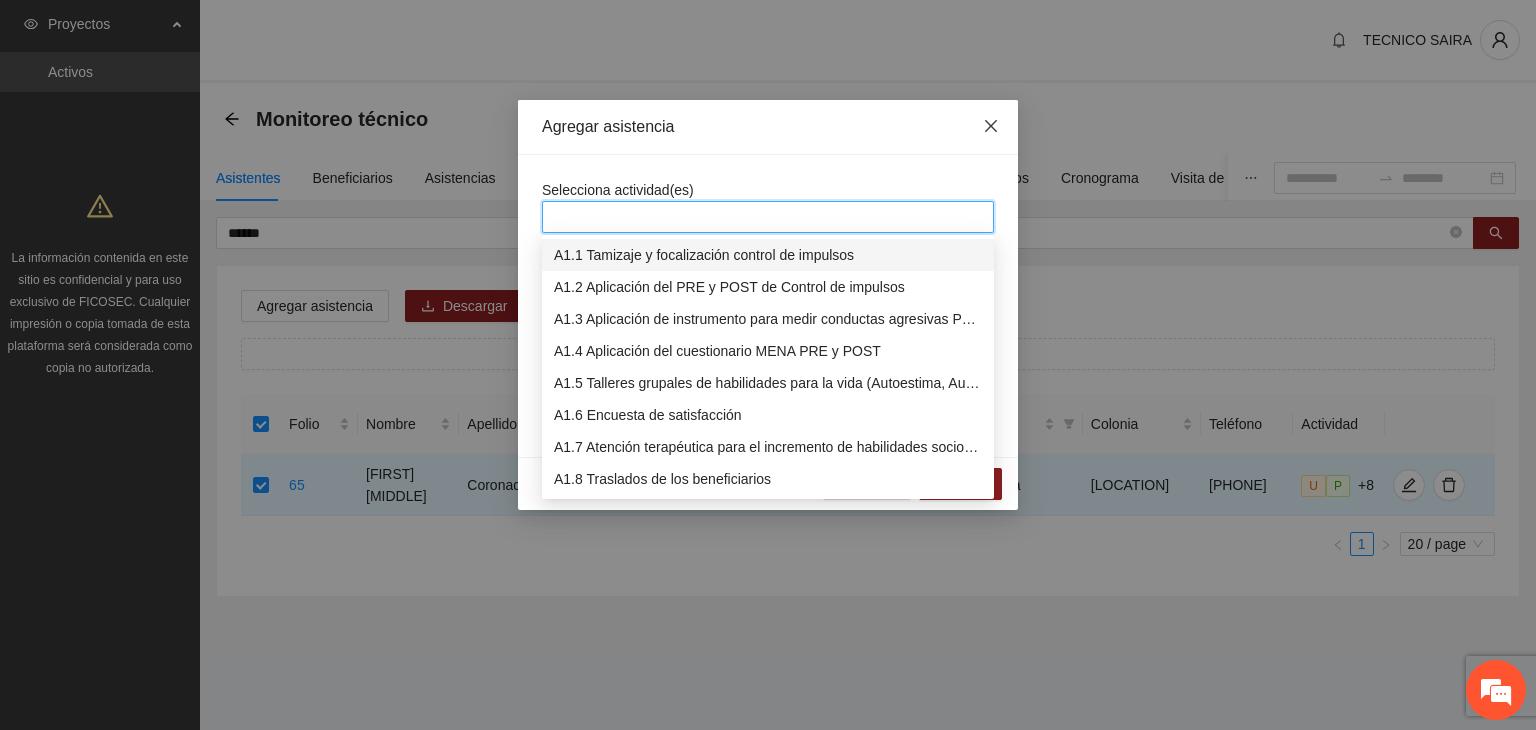 click 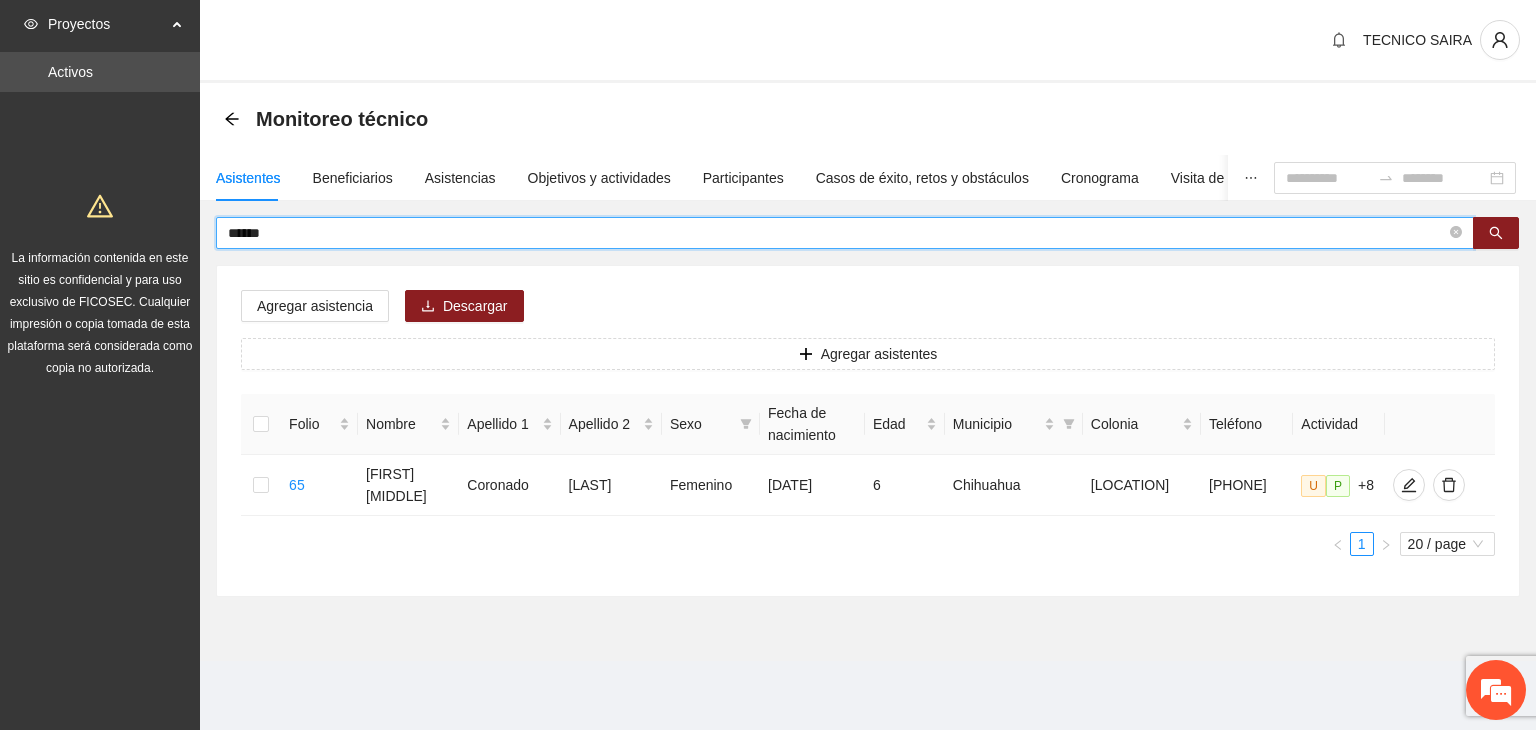 click on "******" at bounding box center [837, 233] 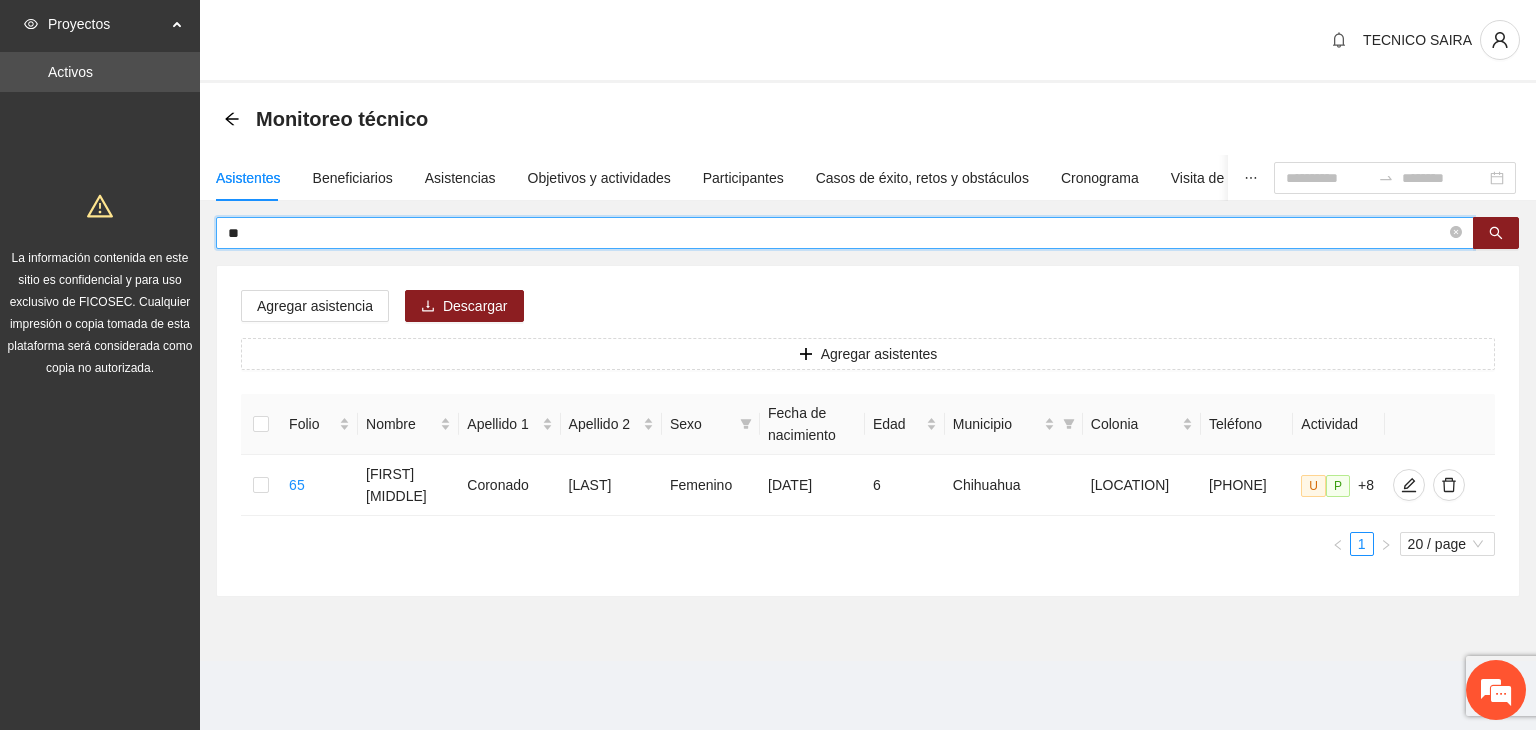 type on "*" 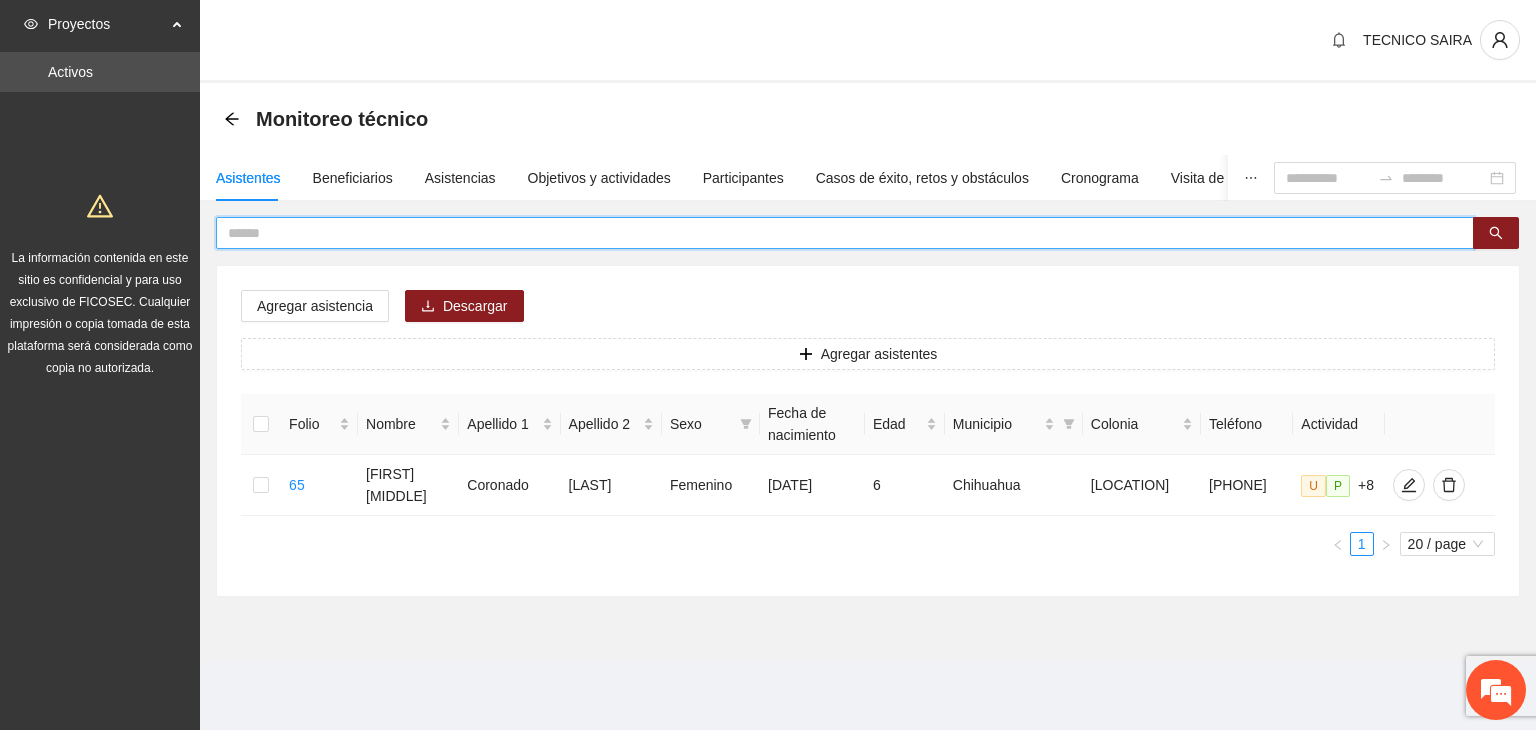 type 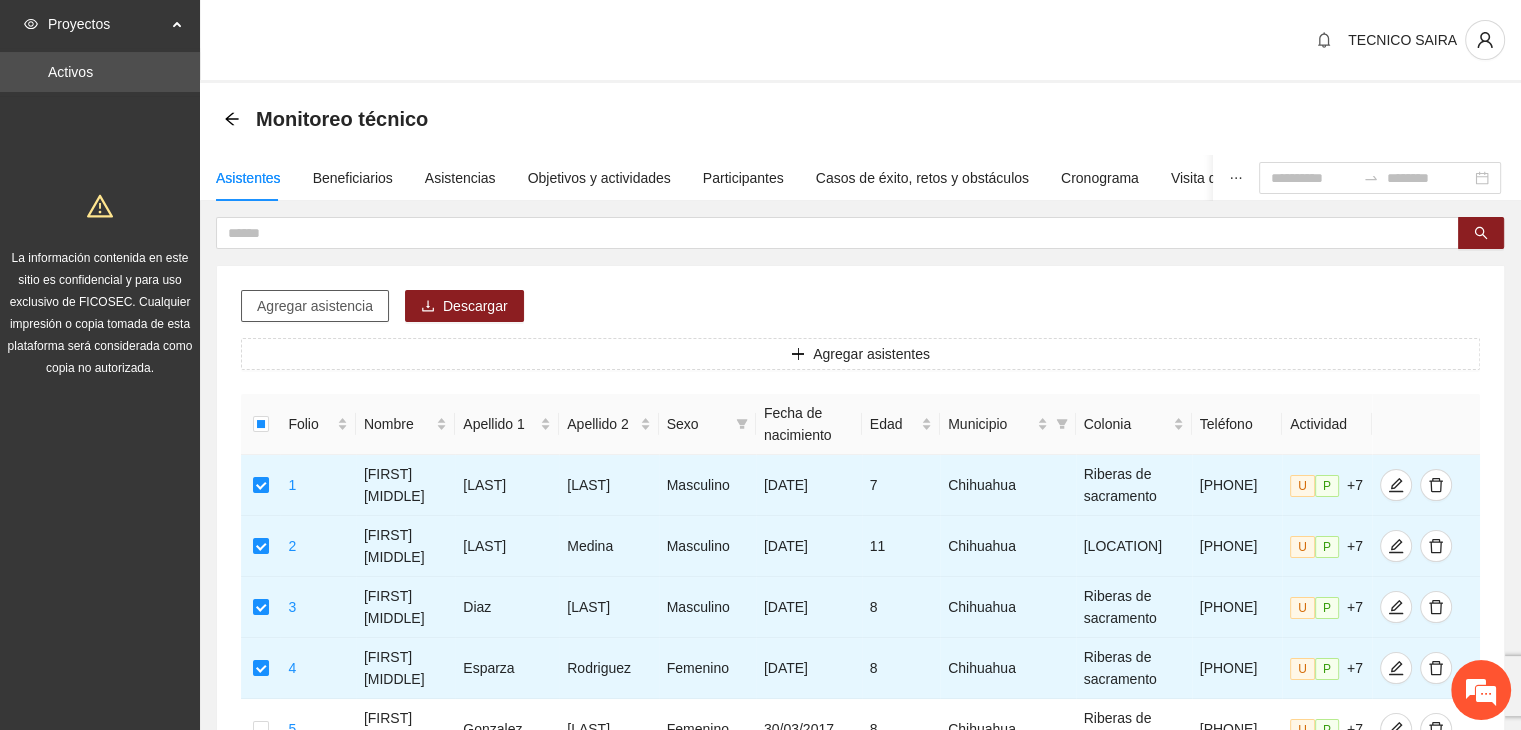 click on "Agregar asistencia" at bounding box center [315, 306] 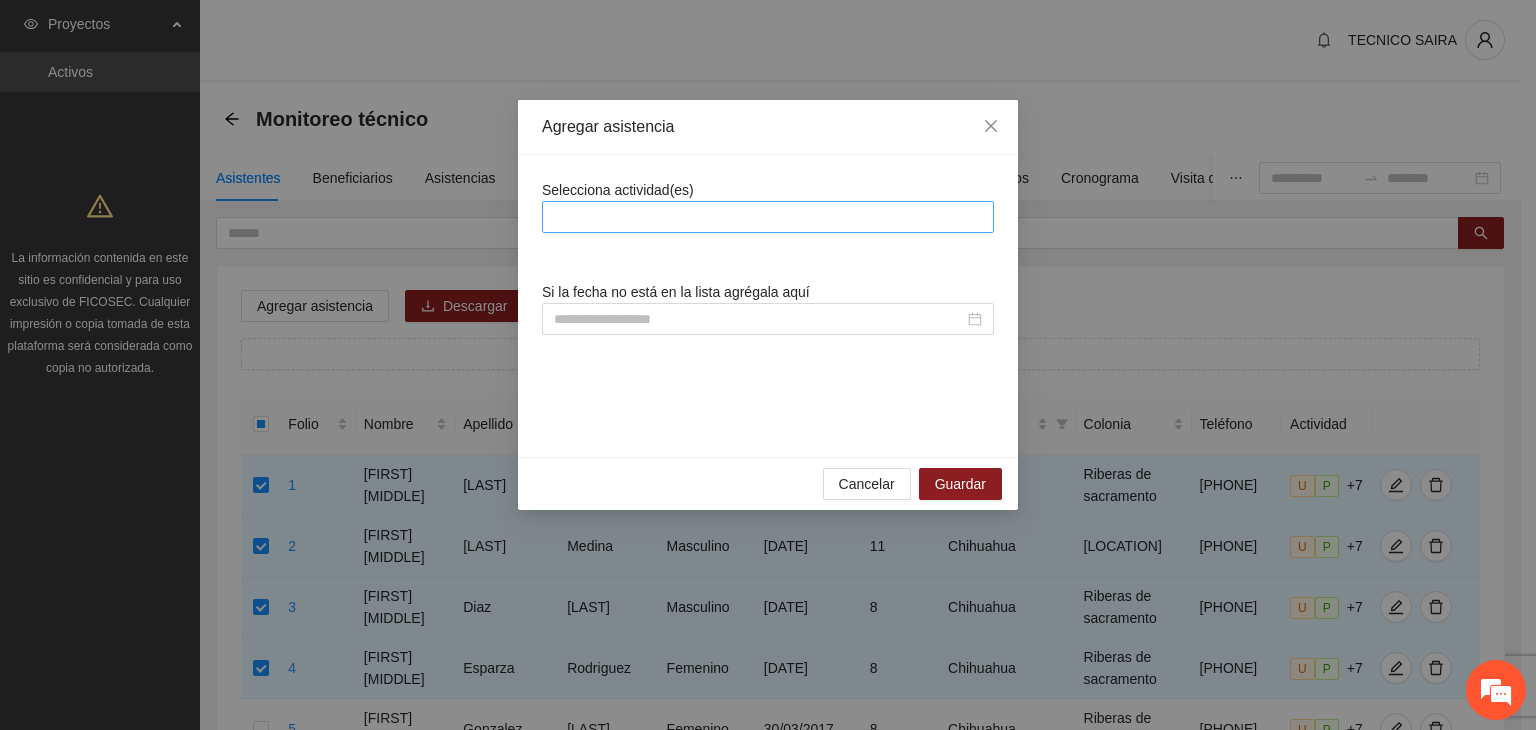 click at bounding box center (768, 217) 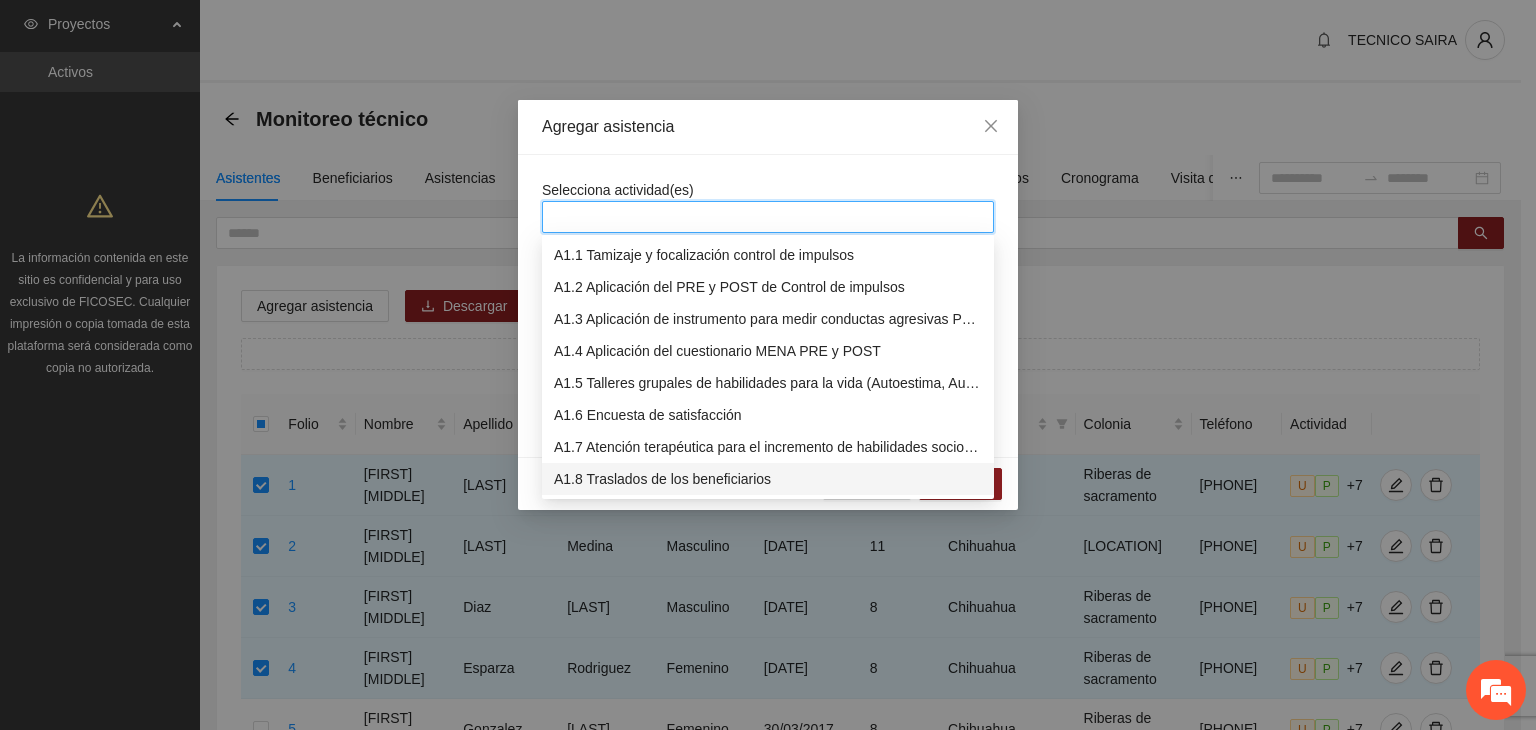 click on "A1.8 Traslados de los beneficiarios" at bounding box center [768, 479] 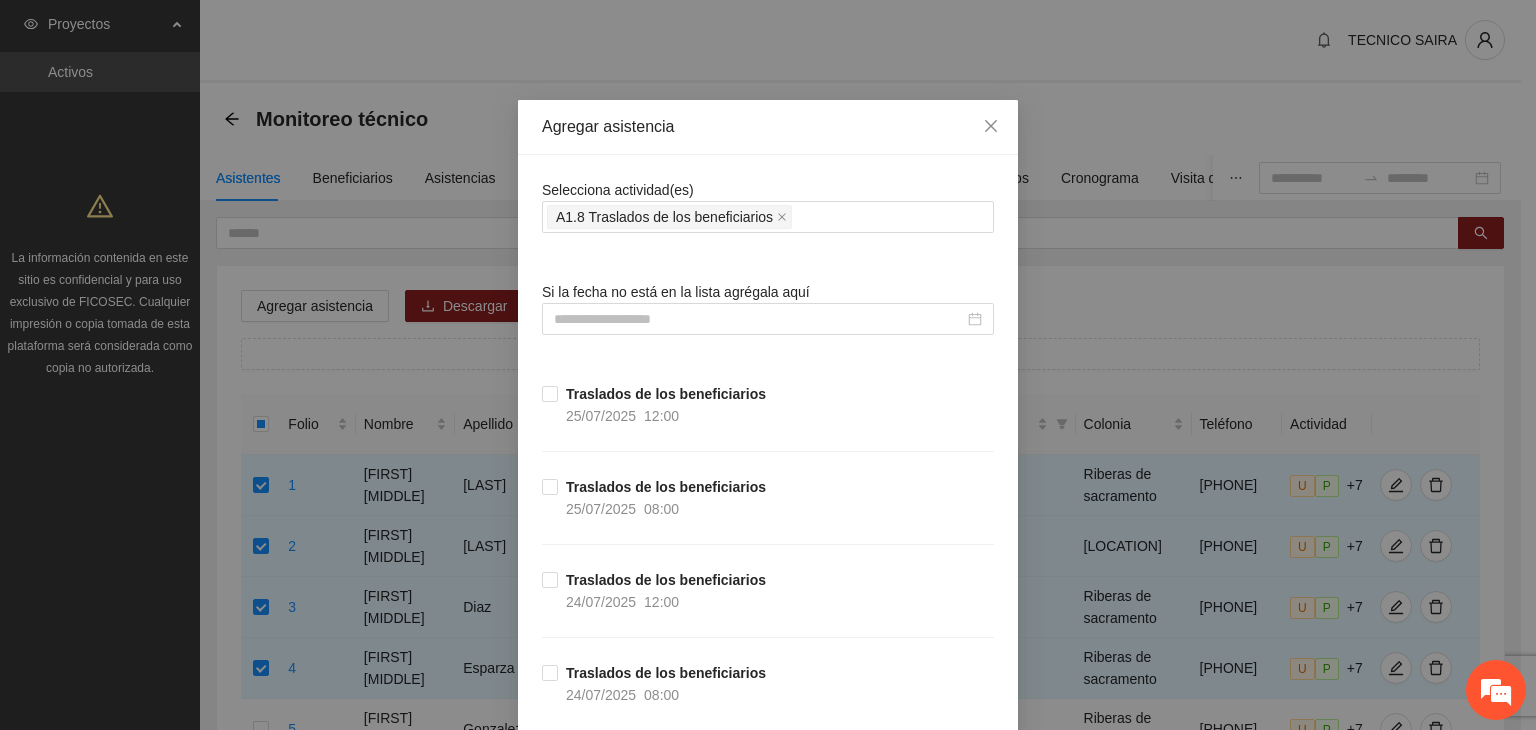click on "Agregar asistencia" at bounding box center [768, 127] 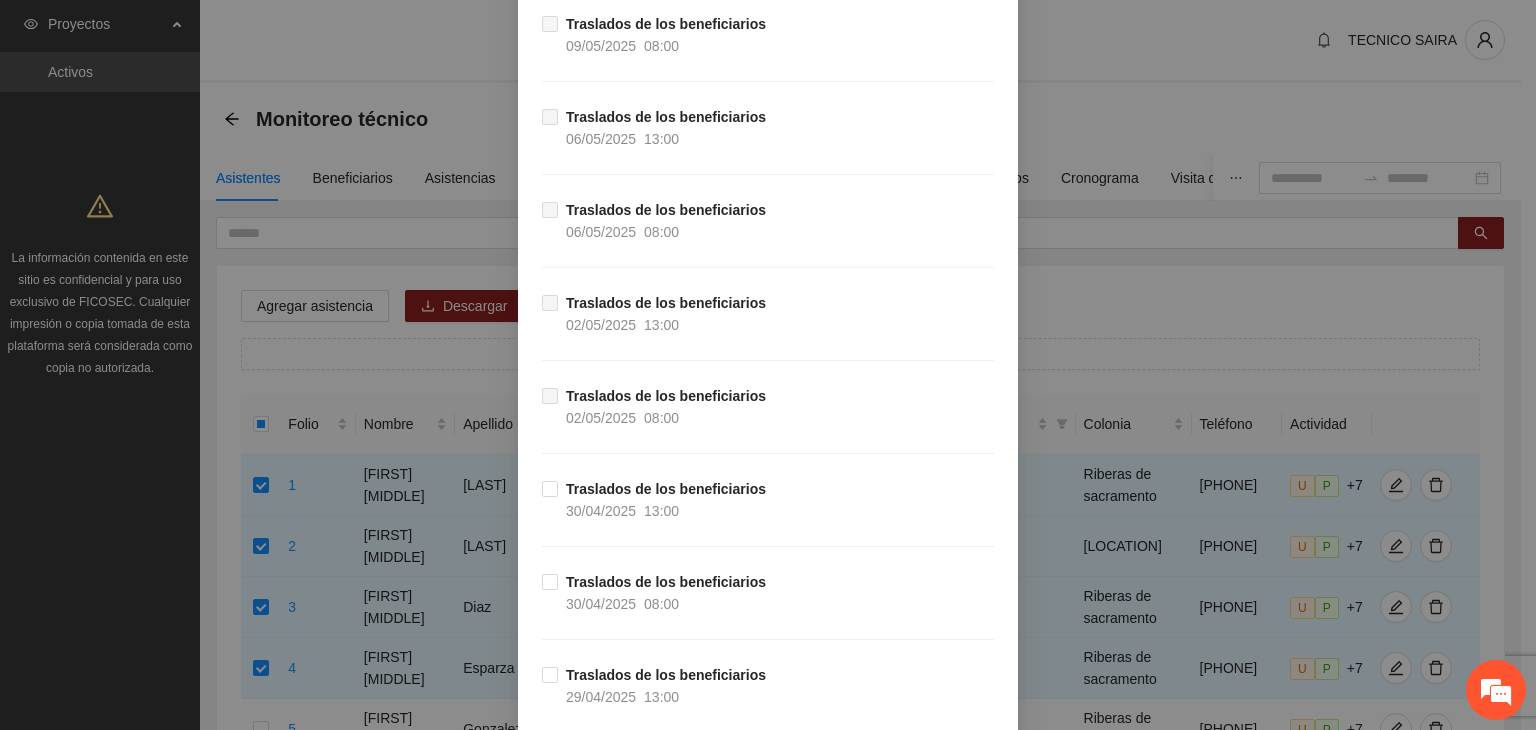 scroll, scrollTop: 7000, scrollLeft: 0, axis: vertical 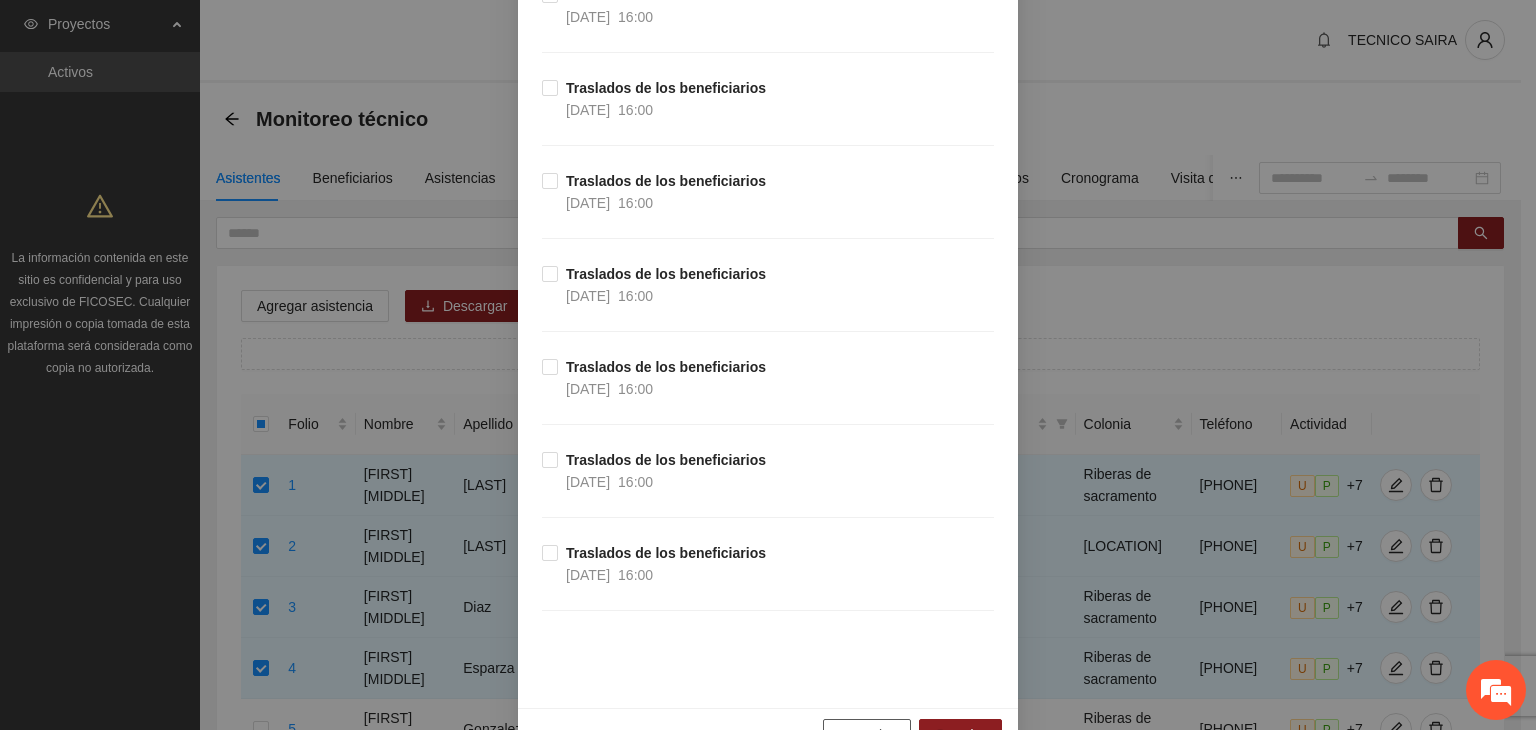 click on "Cancelar" at bounding box center (867, 735) 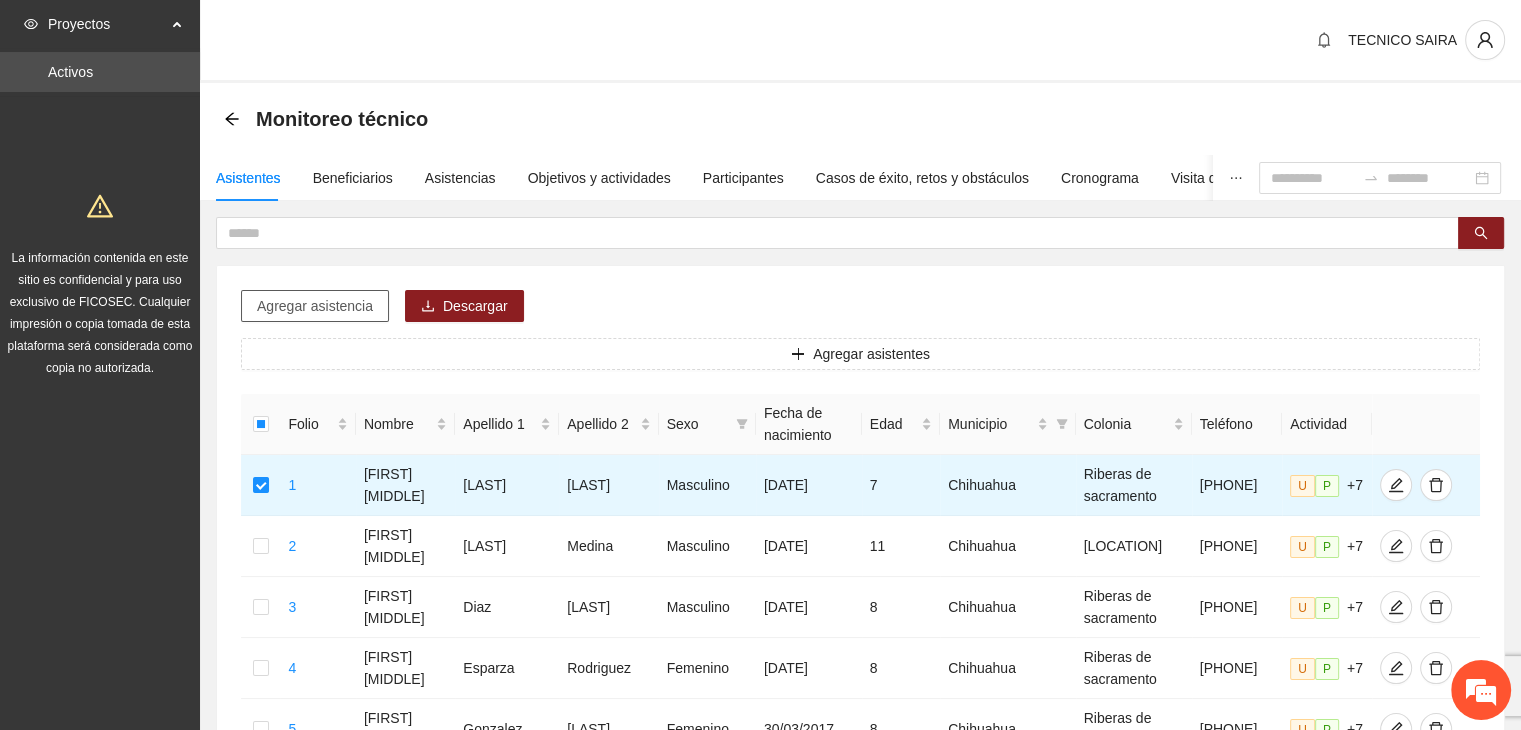click on "Agregar asistencia" at bounding box center (315, 306) 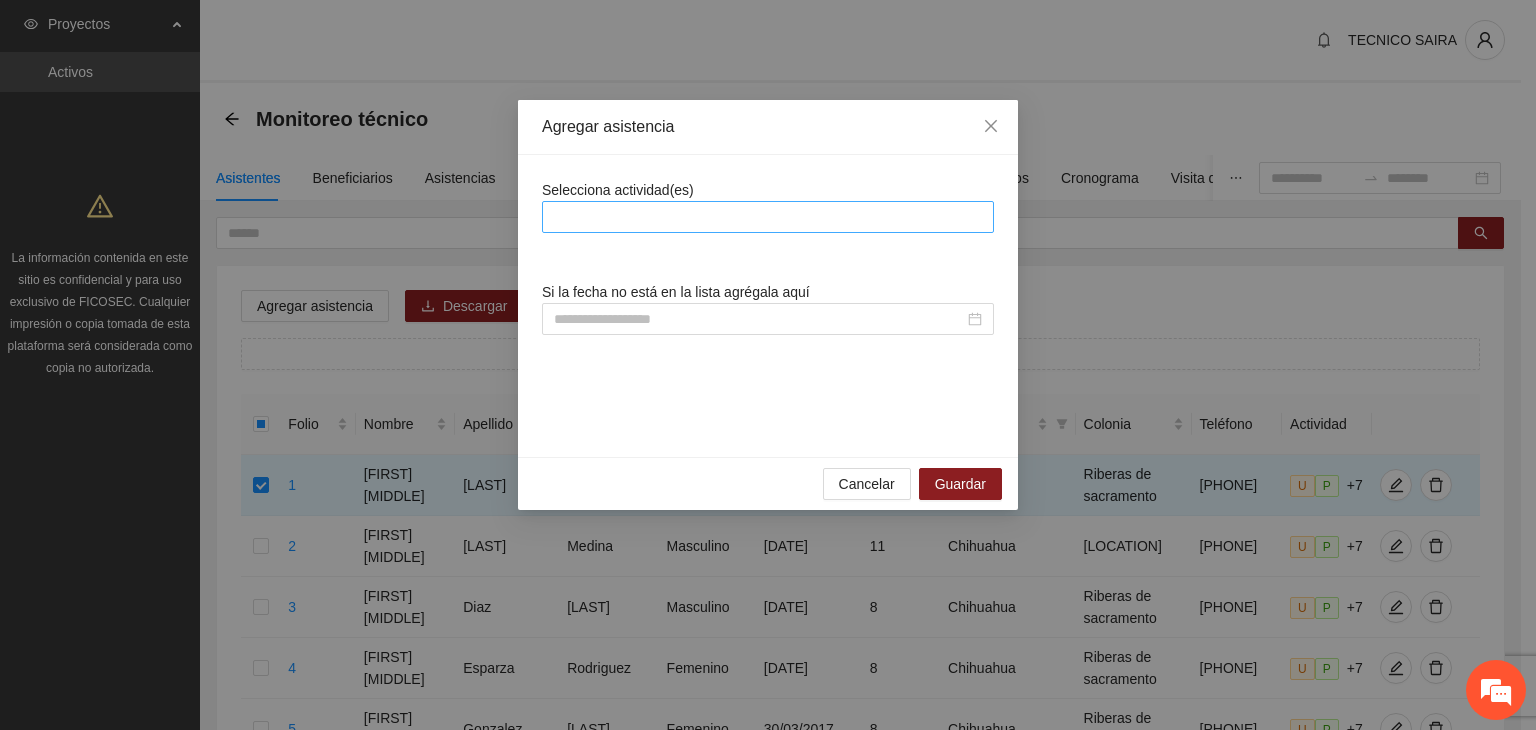 click at bounding box center (768, 217) 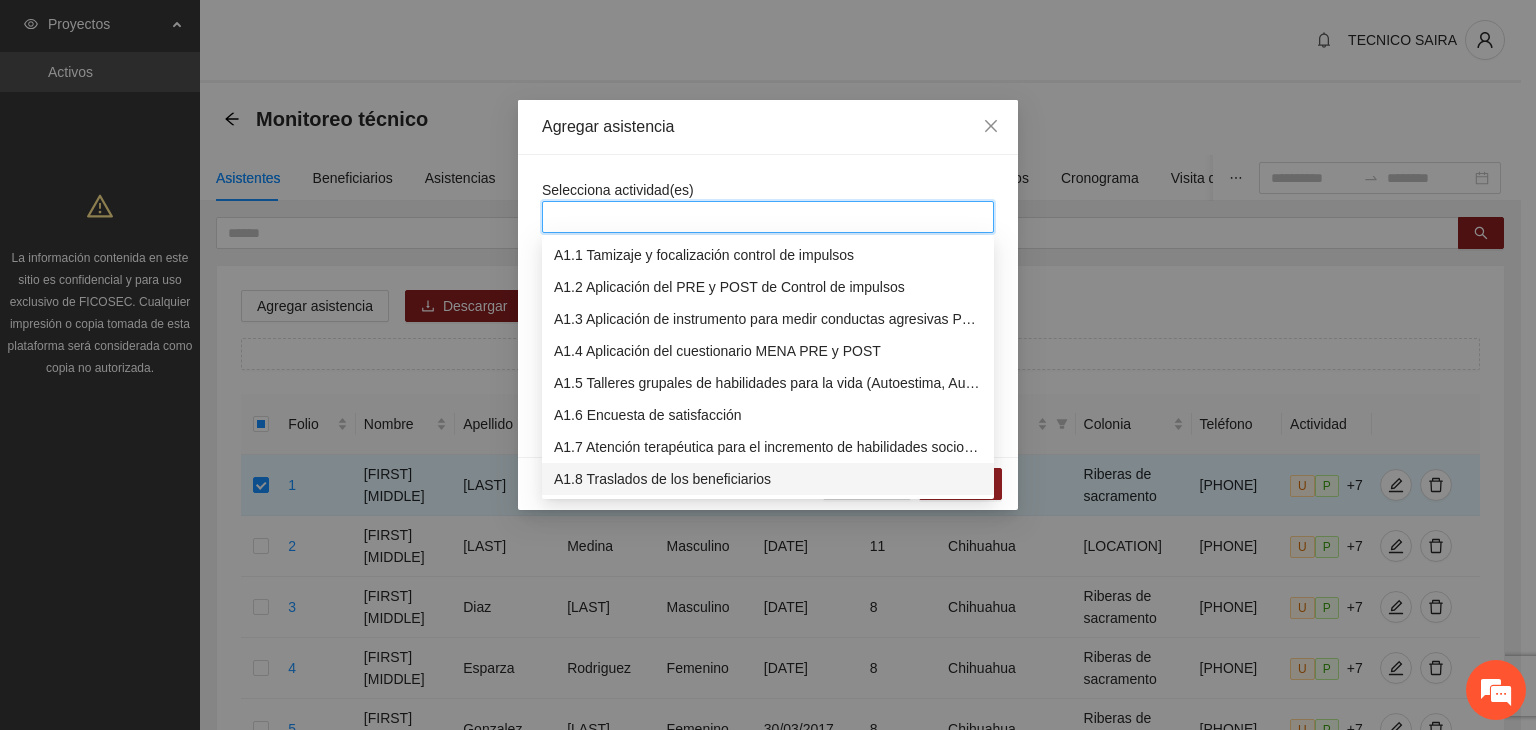 click on "A1.8 Traslados de los beneficiarios" at bounding box center (768, 479) 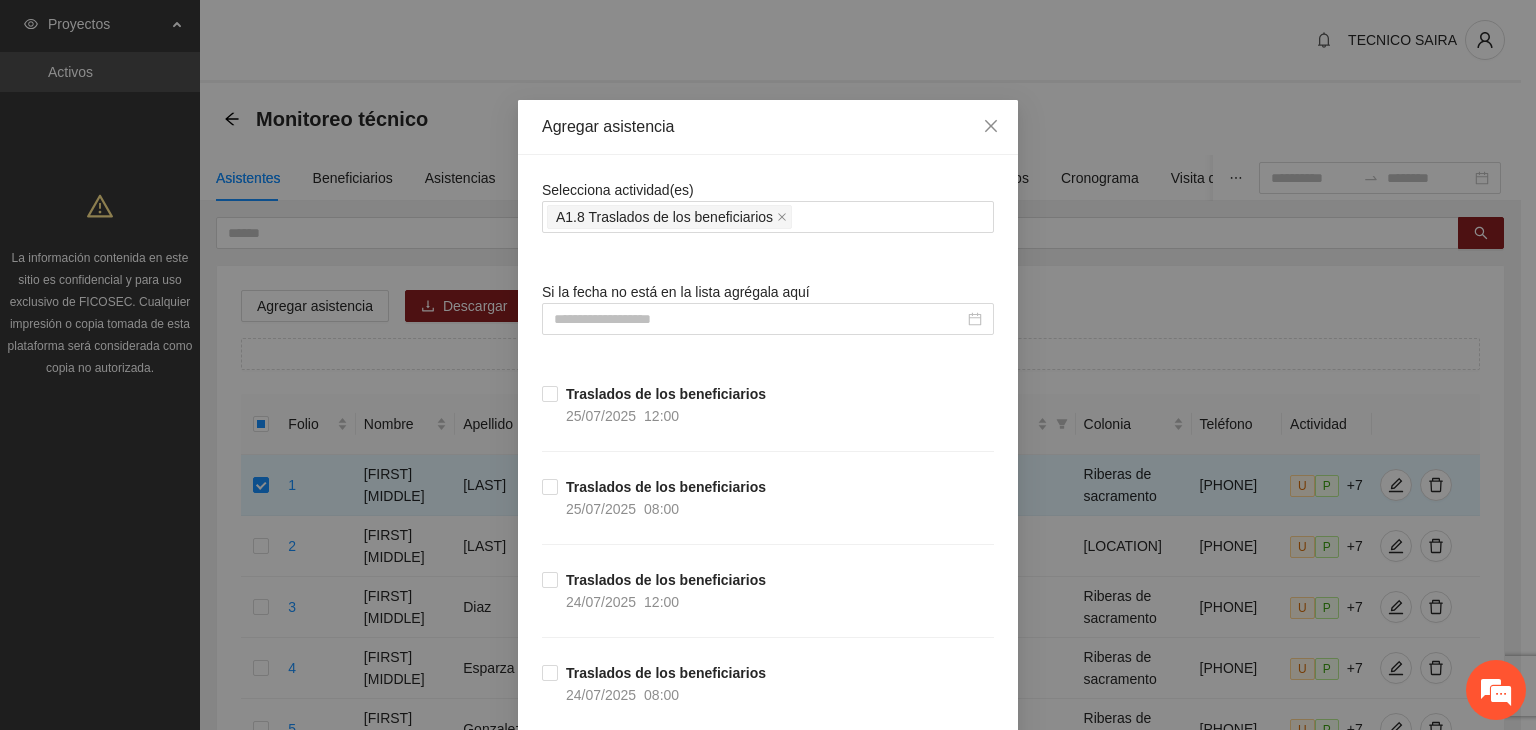 click on "Selecciona actividad(es) A1.8 Traslados de los beneficiarios   Si la fecha no está en la lista agrégala aquí Traslados de los beneficiarios [DATE] [TIME] Traslados de los beneficiarios [DATE] [TIME] Traslados de los beneficiarios [DATE] [TIME] Traslados de los beneficiarios [DATE] [TIME] Traslados de los beneficiarios [DATE] [TIME] Traslados de los beneficiarios [DATE] [TIME] Traslados de los beneficiarios [DATE] [TIME] Traslados de los beneficiarios [DATE] [TIME] Traslados de los beneficiarios [DATE] [TIME] Traslados de los beneficiarios [DATE] [TIME] Traslados de los beneficiarios [DATE] [TIME] Traslados de los beneficiarios [DATE] [TIME] Traslados de los beneficiarios [DATE] [TIME] Traslados de los beneficiarios [DATE] [TIME] Traslados de los beneficiarios [DATE] [TIME] Traslados de los beneficiarios [DATE] [TIME] Traslados de los beneficiarios [DATE] [TIME] Traslados de los beneficiarios [DATE] [TIME] [DATE] [TIME]" at bounding box center [768, 12953] 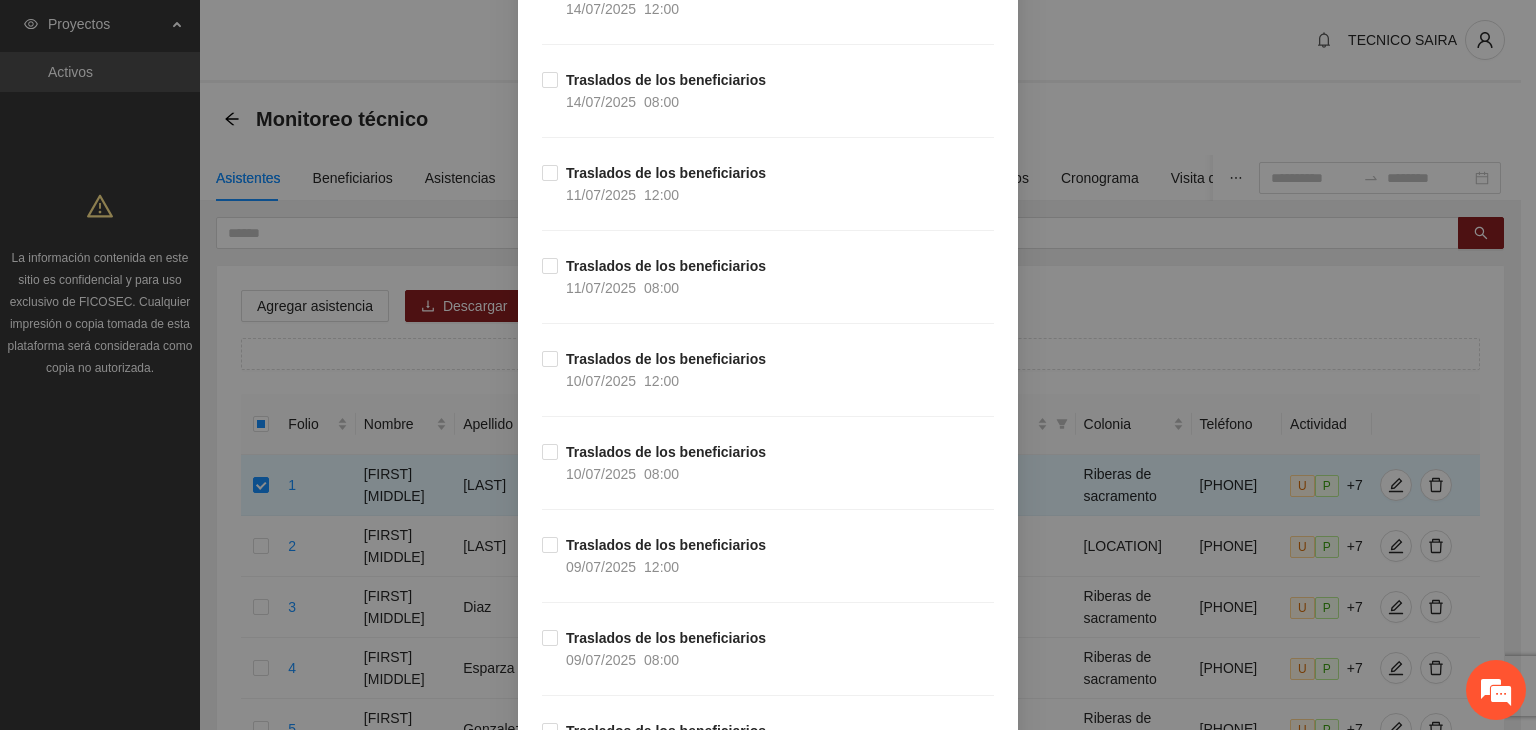 scroll, scrollTop: 2080, scrollLeft: 0, axis: vertical 